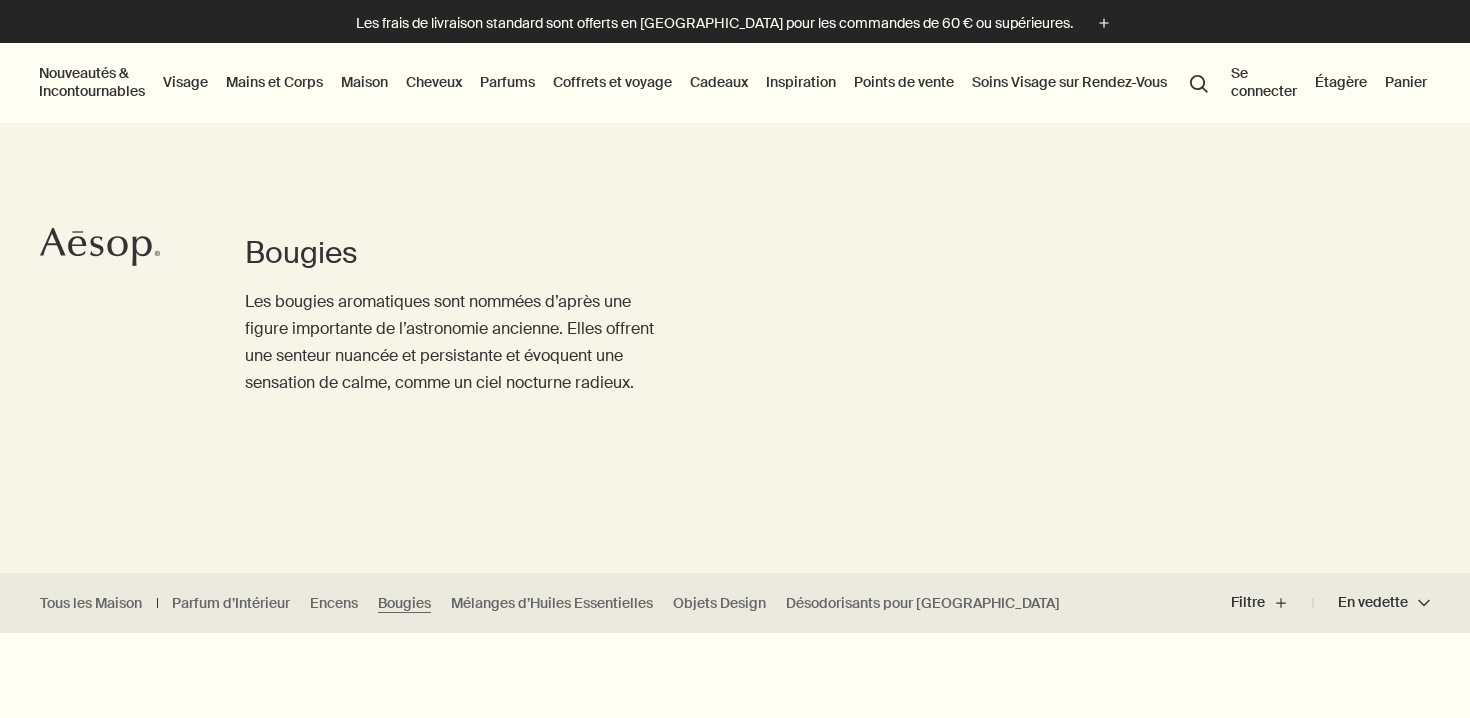 scroll, scrollTop: 0, scrollLeft: 0, axis: both 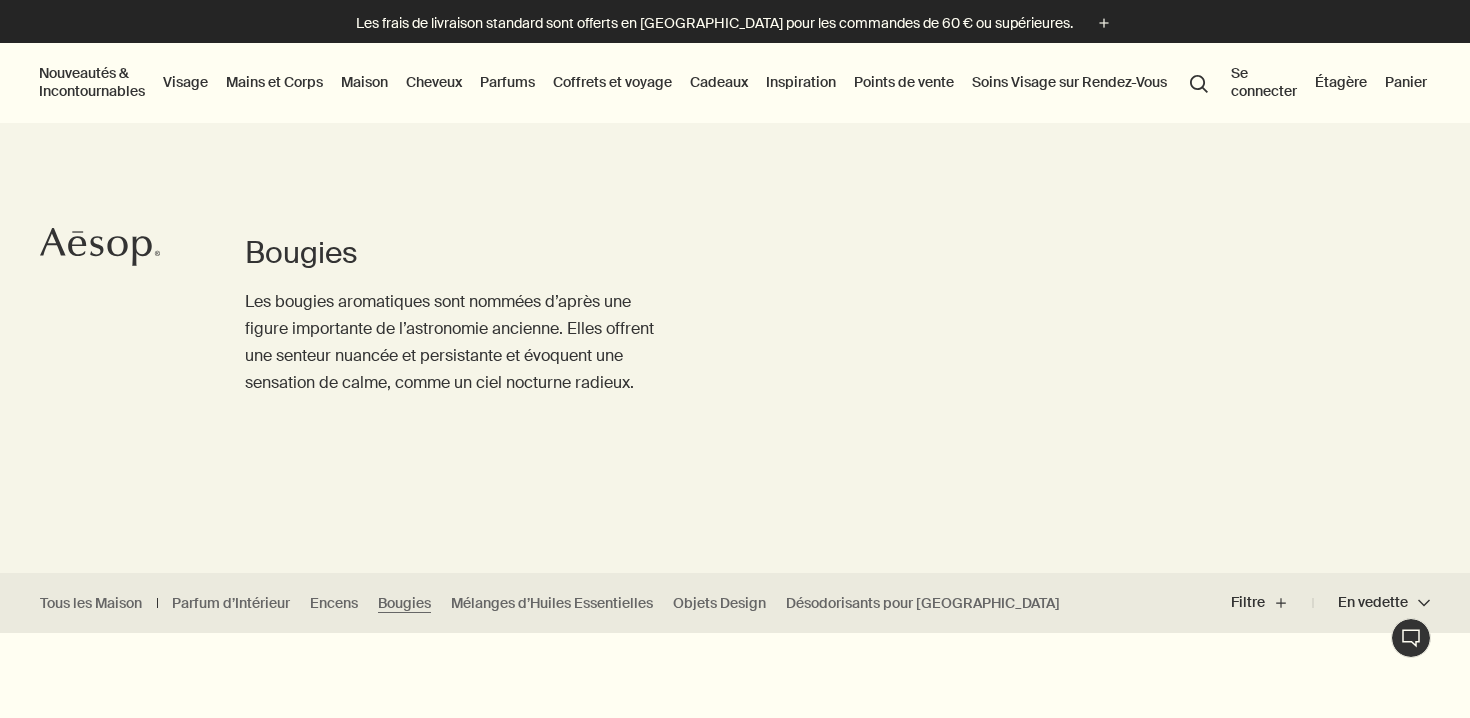 click on "Visage" at bounding box center (185, 82) 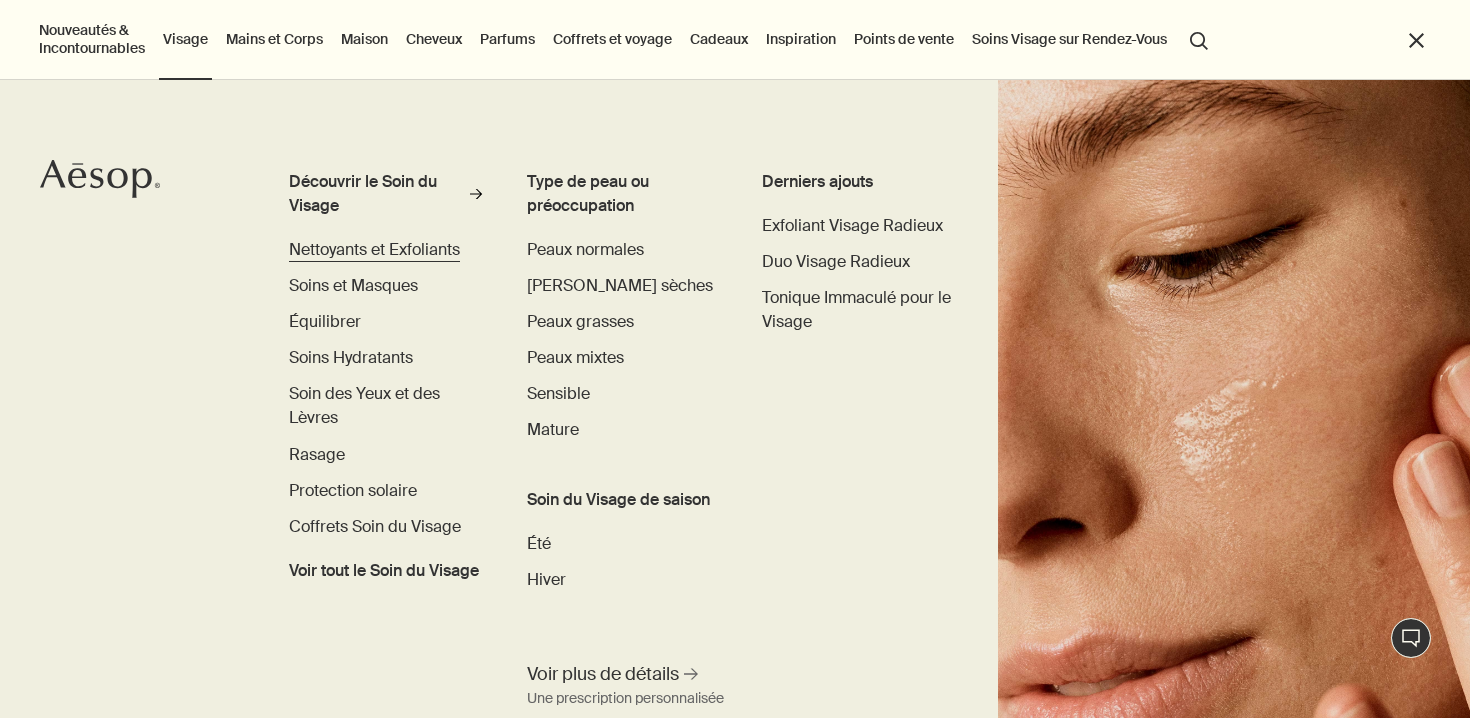 click on "Nettoyants et Exfoliants" at bounding box center (374, 249) 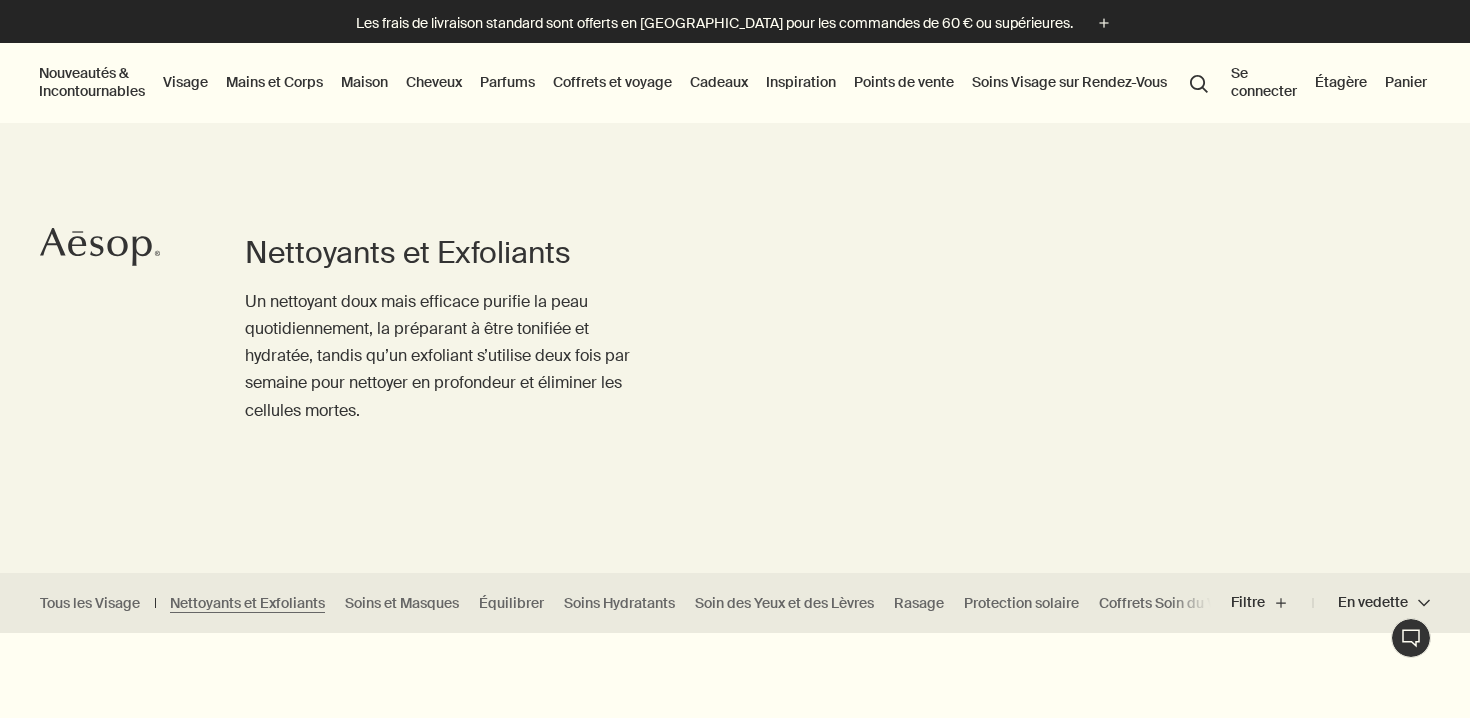 scroll, scrollTop: 0, scrollLeft: 0, axis: both 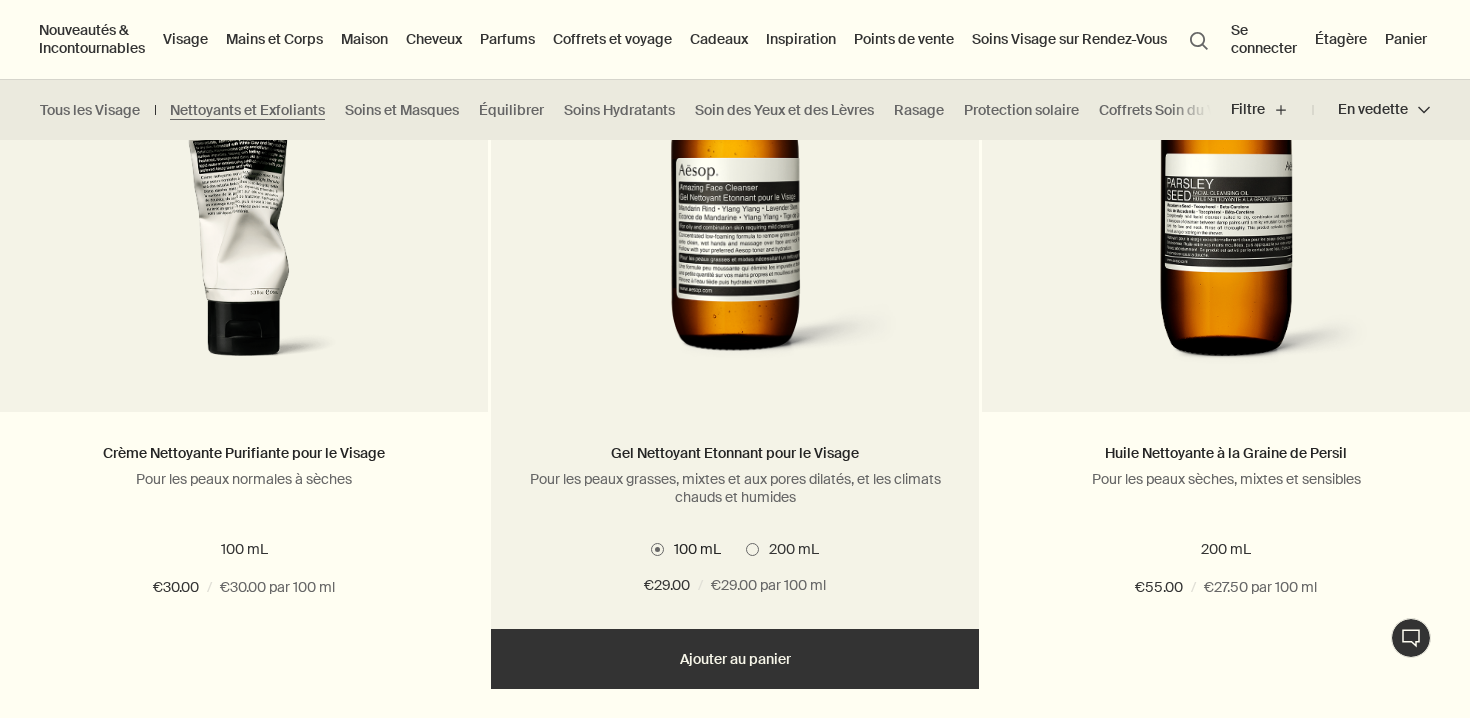 click at bounding box center [752, 549] 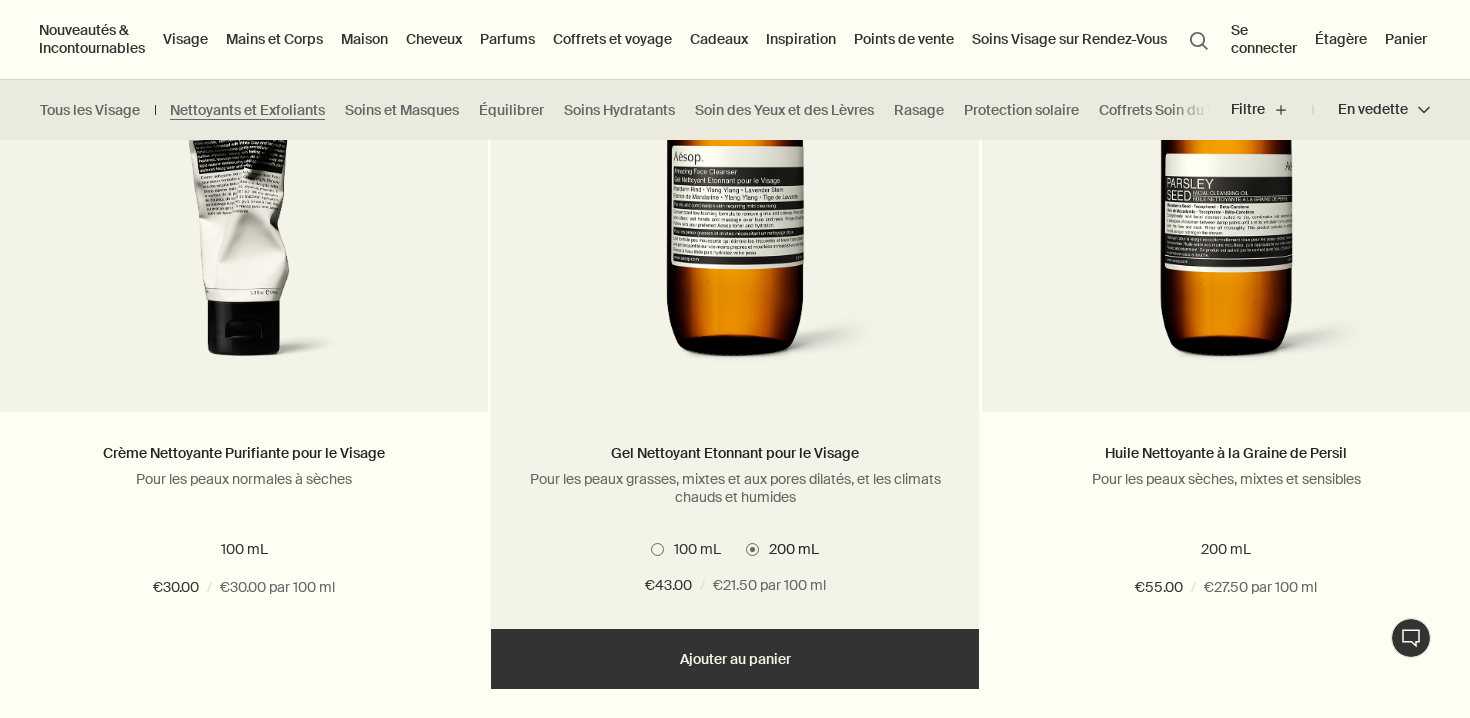 click on "100 mL" at bounding box center [692, 549] 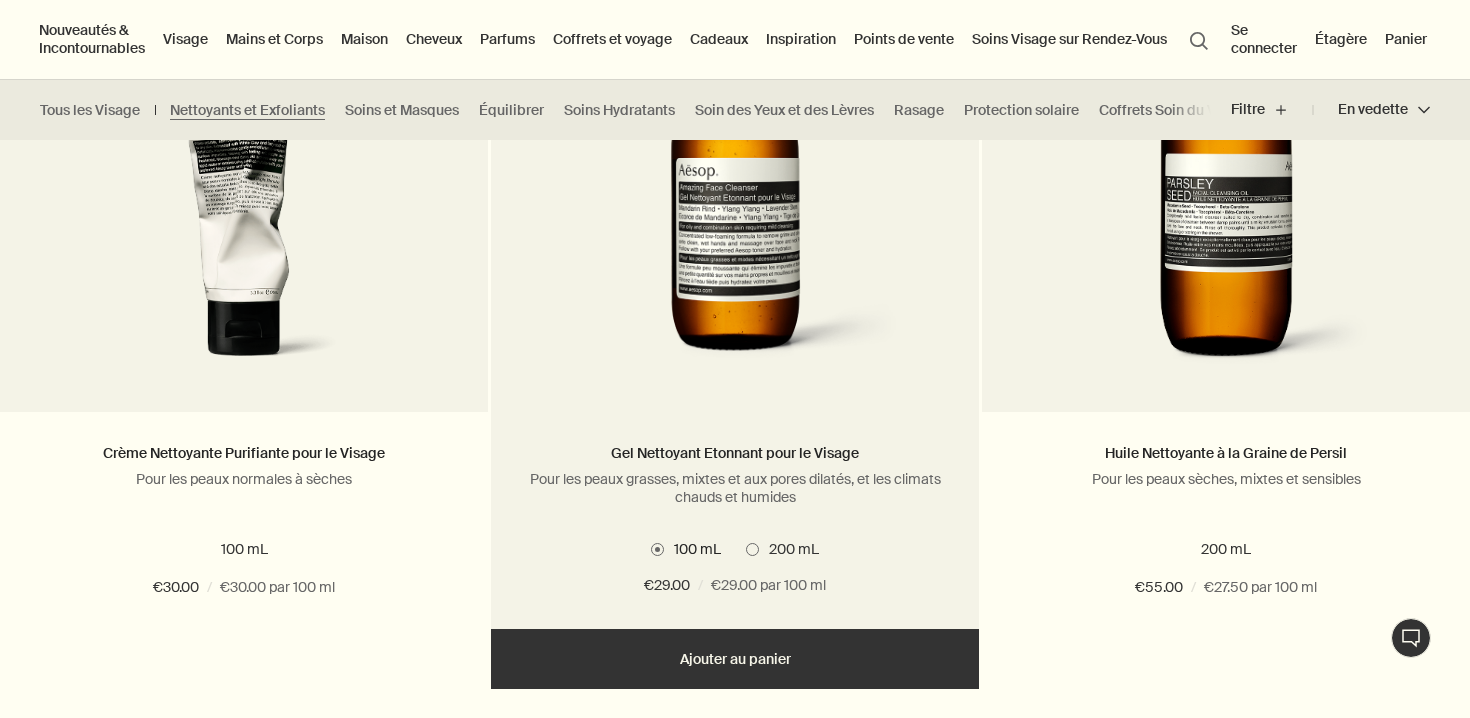 click on "Ajouter Ajouter au panier" at bounding box center (735, 659) 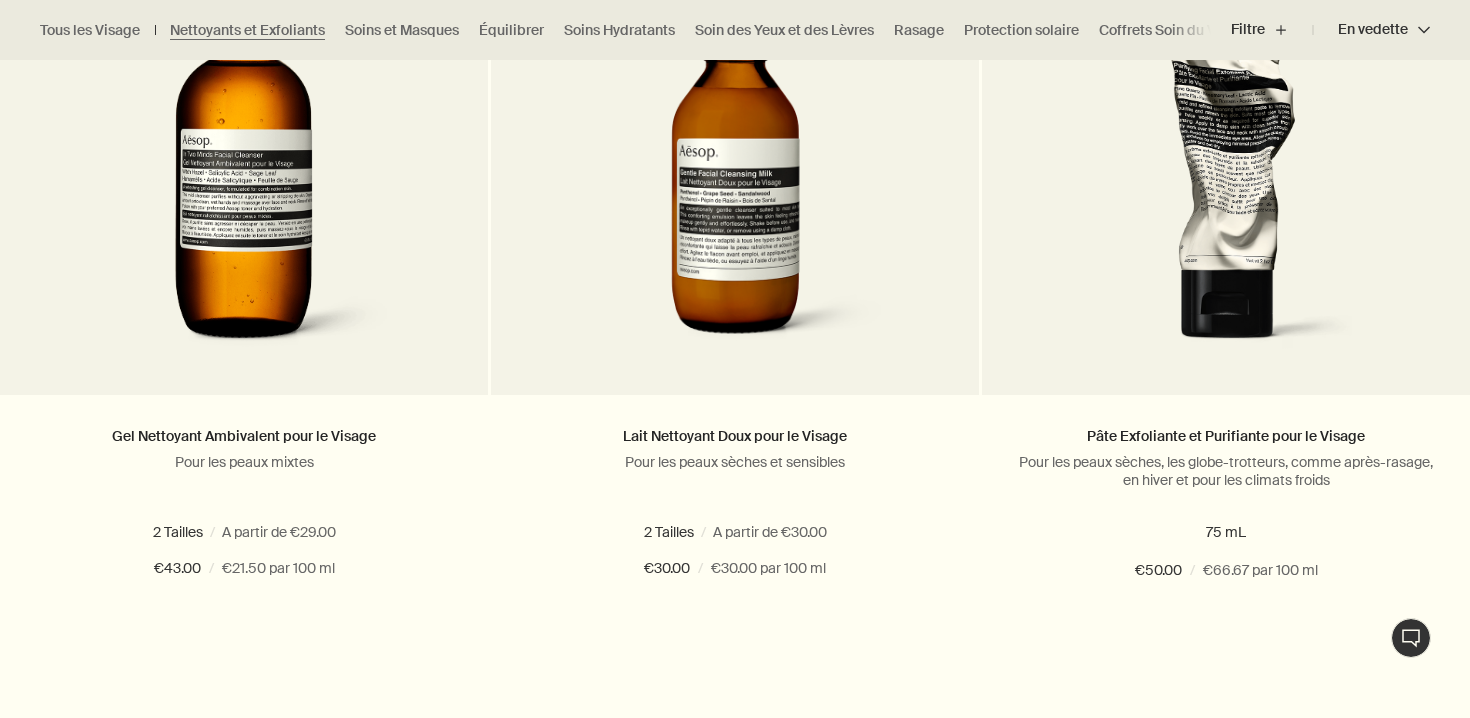 scroll, scrollTop: 2164, scrollLeft: 0, axis: vertical 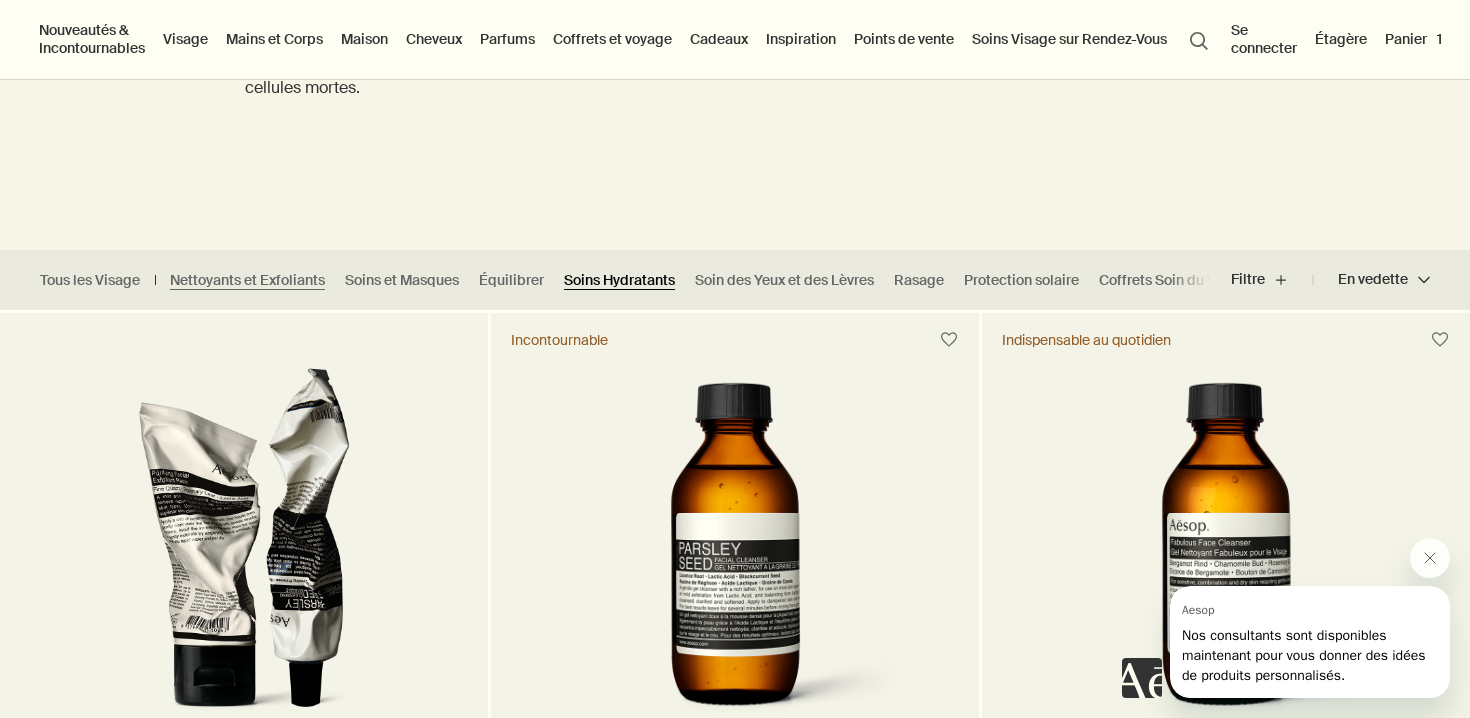 click on "Soins Hydratants" at bounding box center (619, 280) 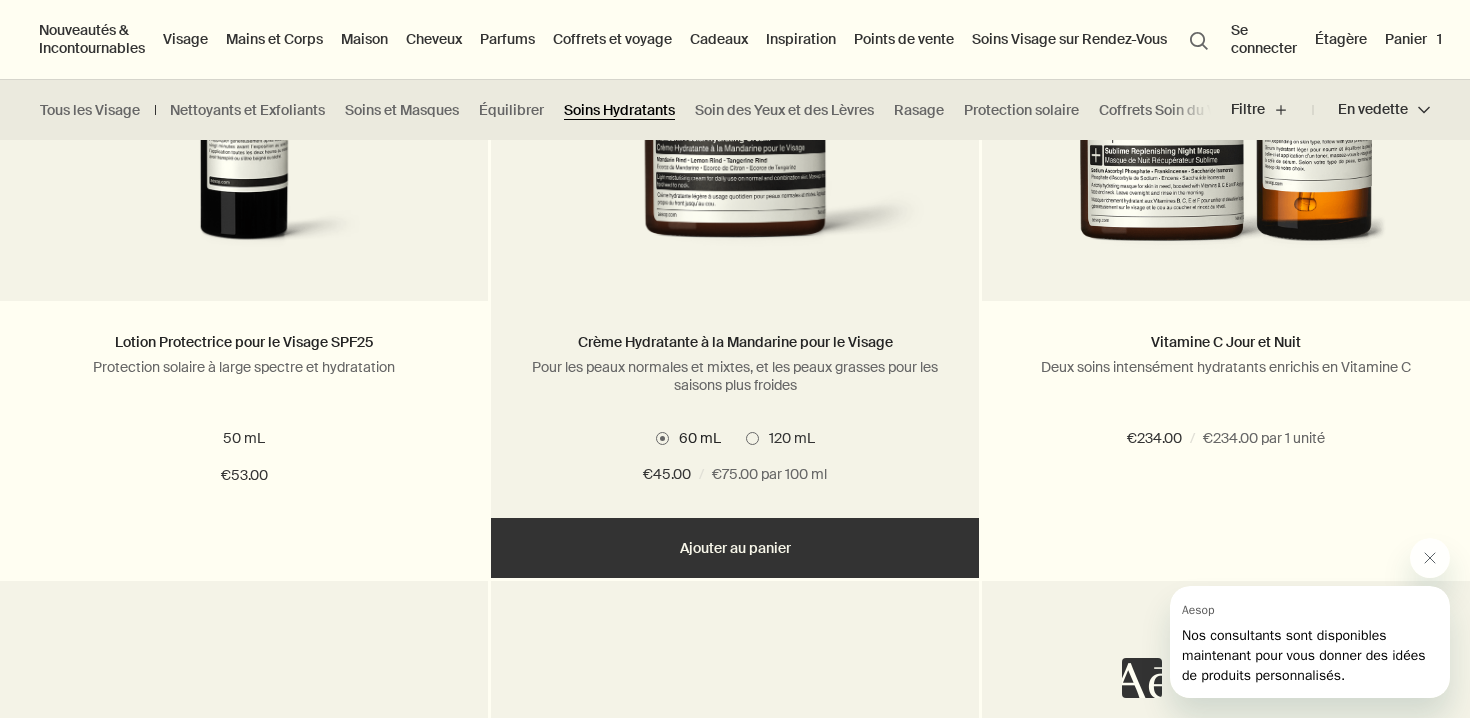 scroll, scrollTop: 4454, scrollLeft: 0, axis: vertical 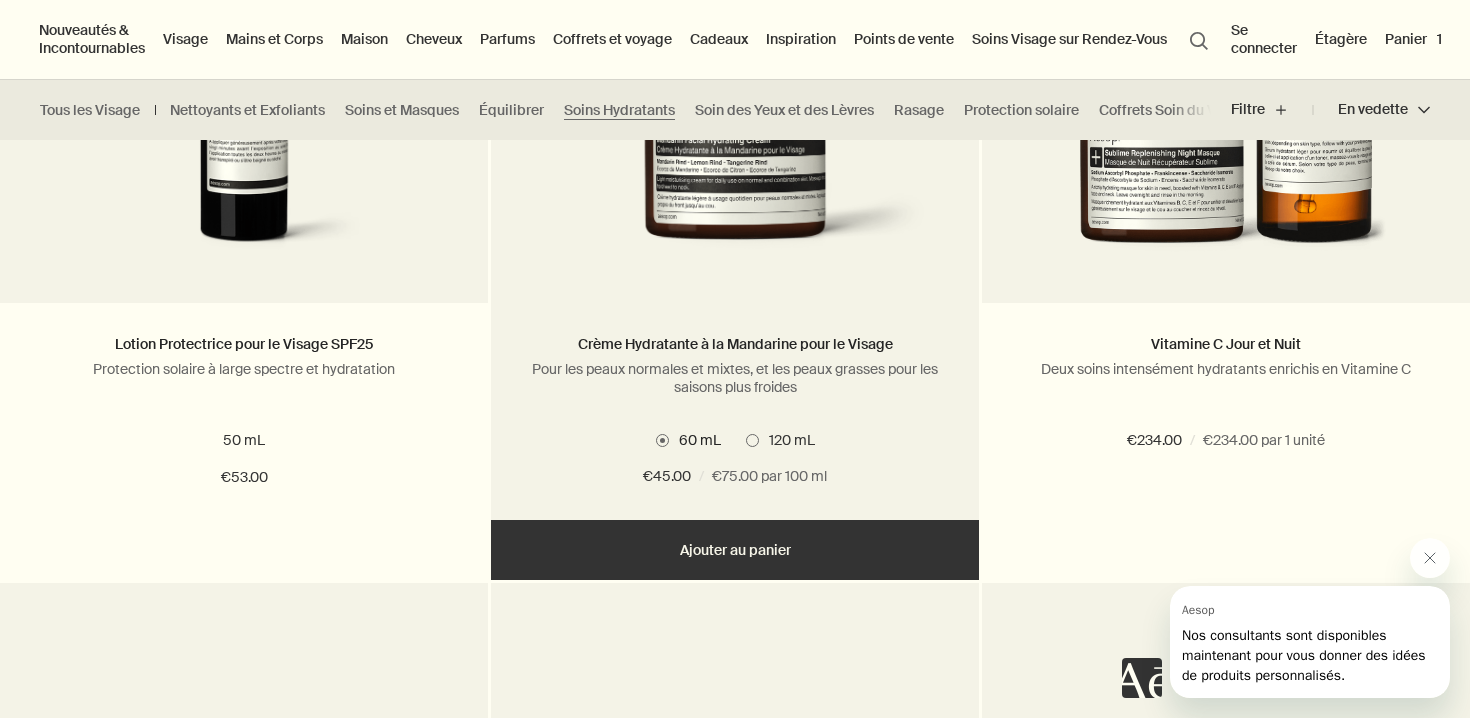 click on "Ajouter Ajouter au panier" at bounding box center [735, 550] 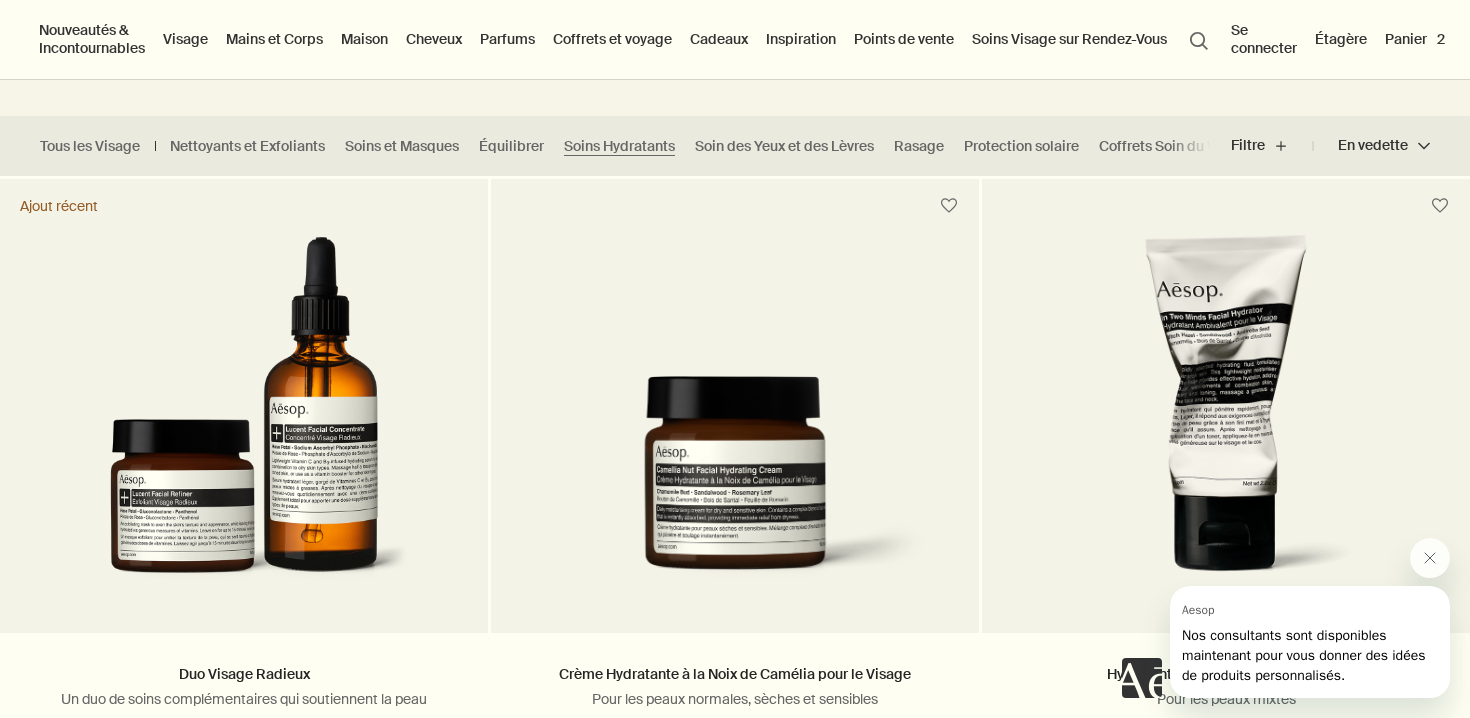 scroll, scrollTop: 385, scrollLeft: 0, axis: vertical 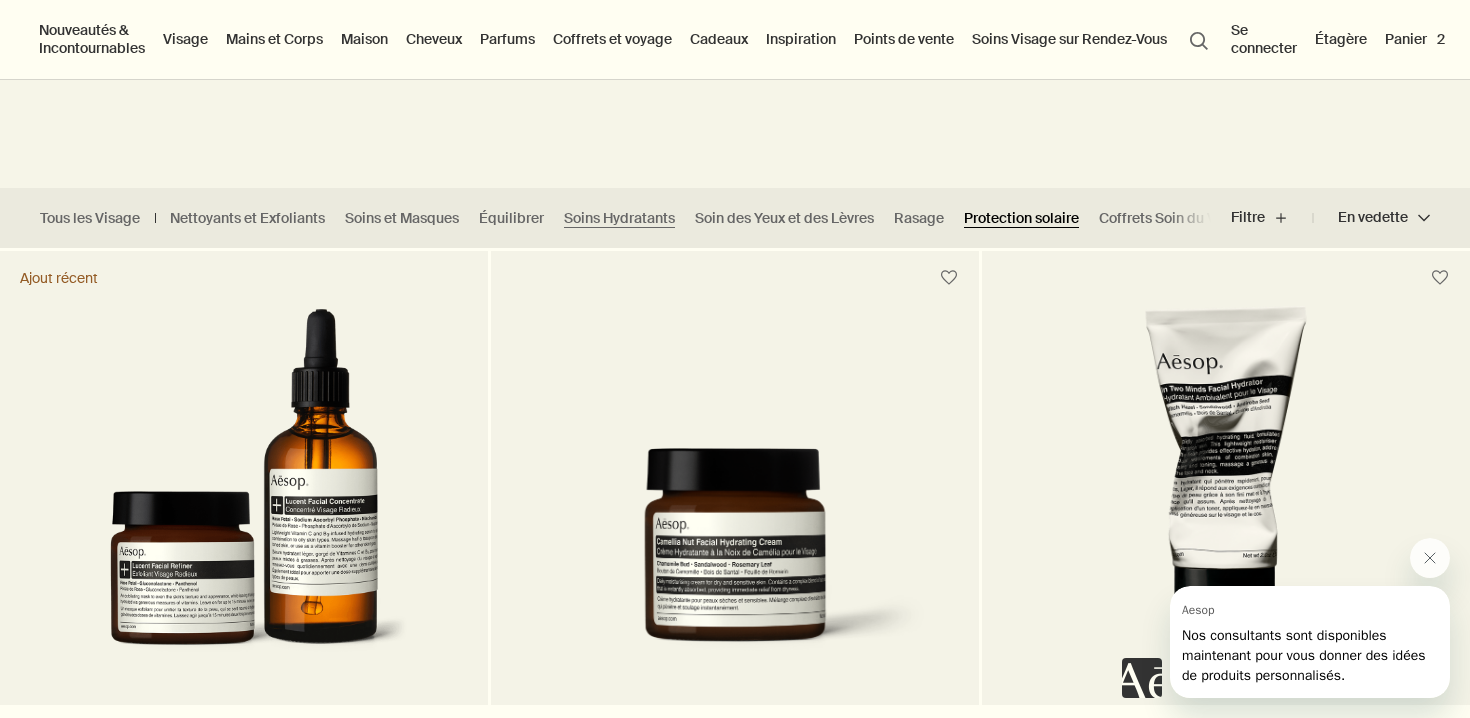 click on "Protection solaire" at bounding box center [1021, 218] 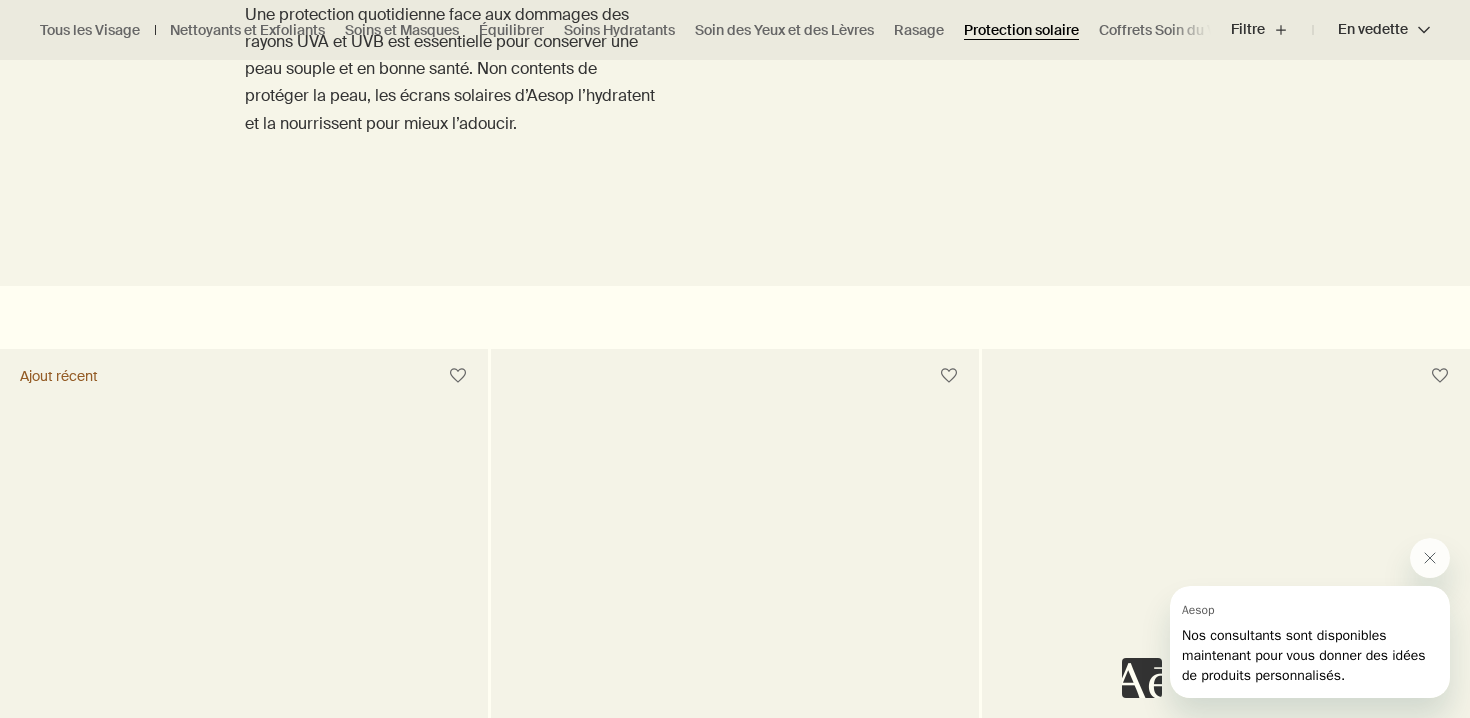 scroll, scrollTop: 0, scrollLeft: 0, axis: both 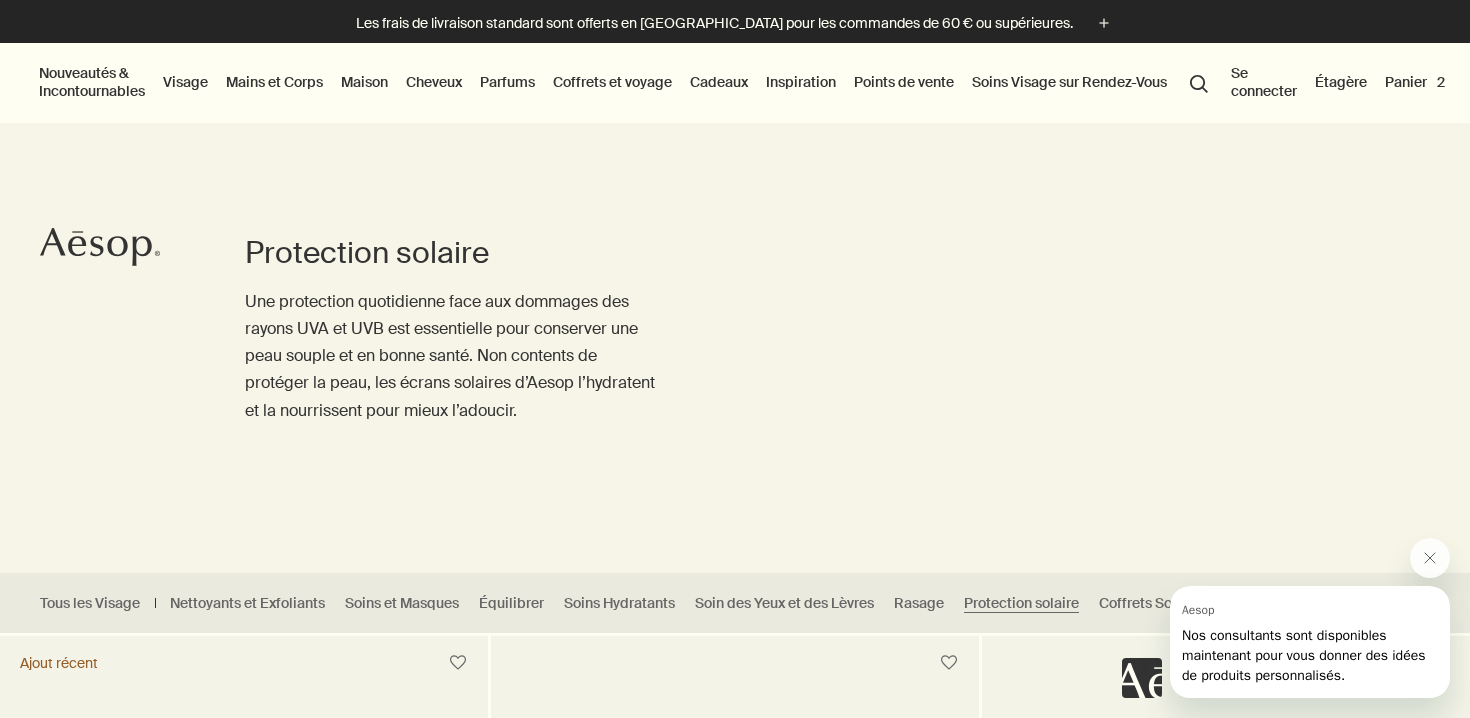 click on "Étagère" at bounding box center [1341, 82] 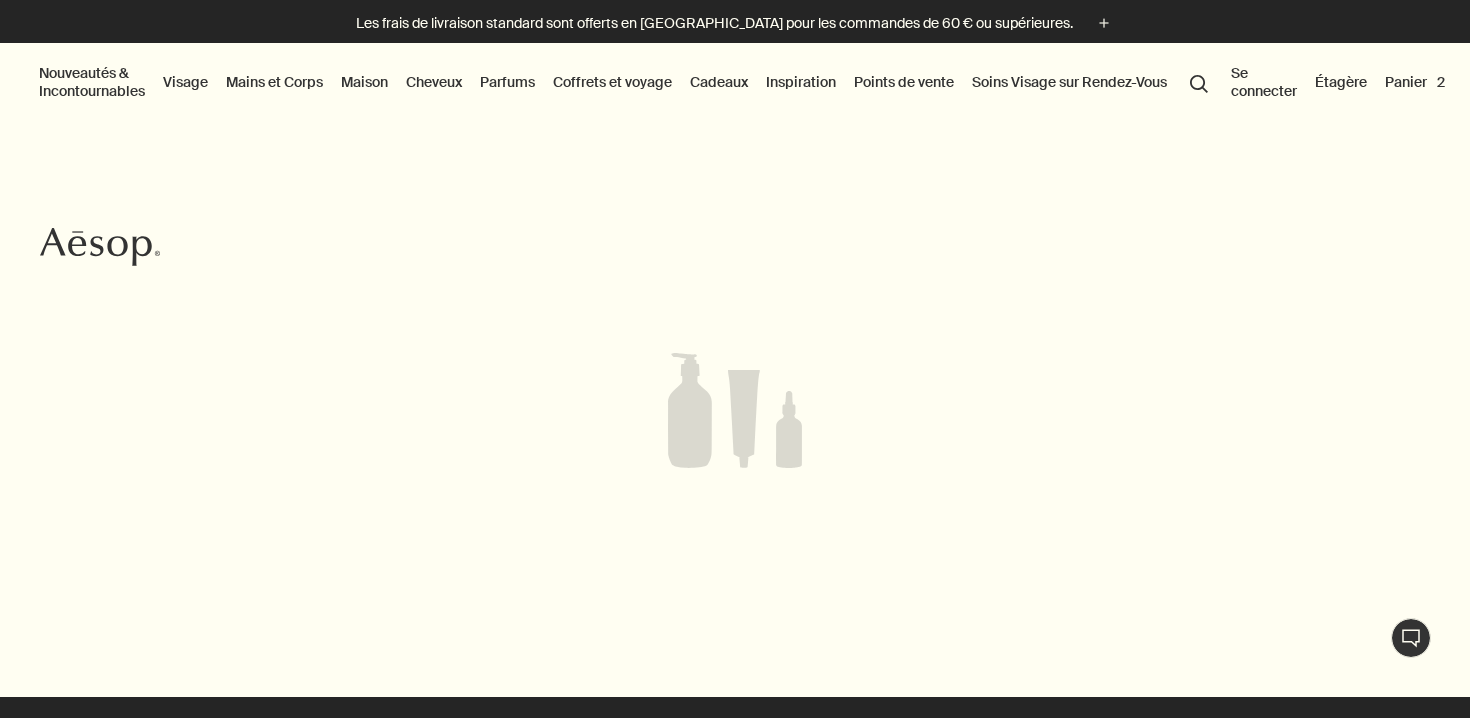 scroll, scrollTop: 0, scrollLeft: 0, axis: both 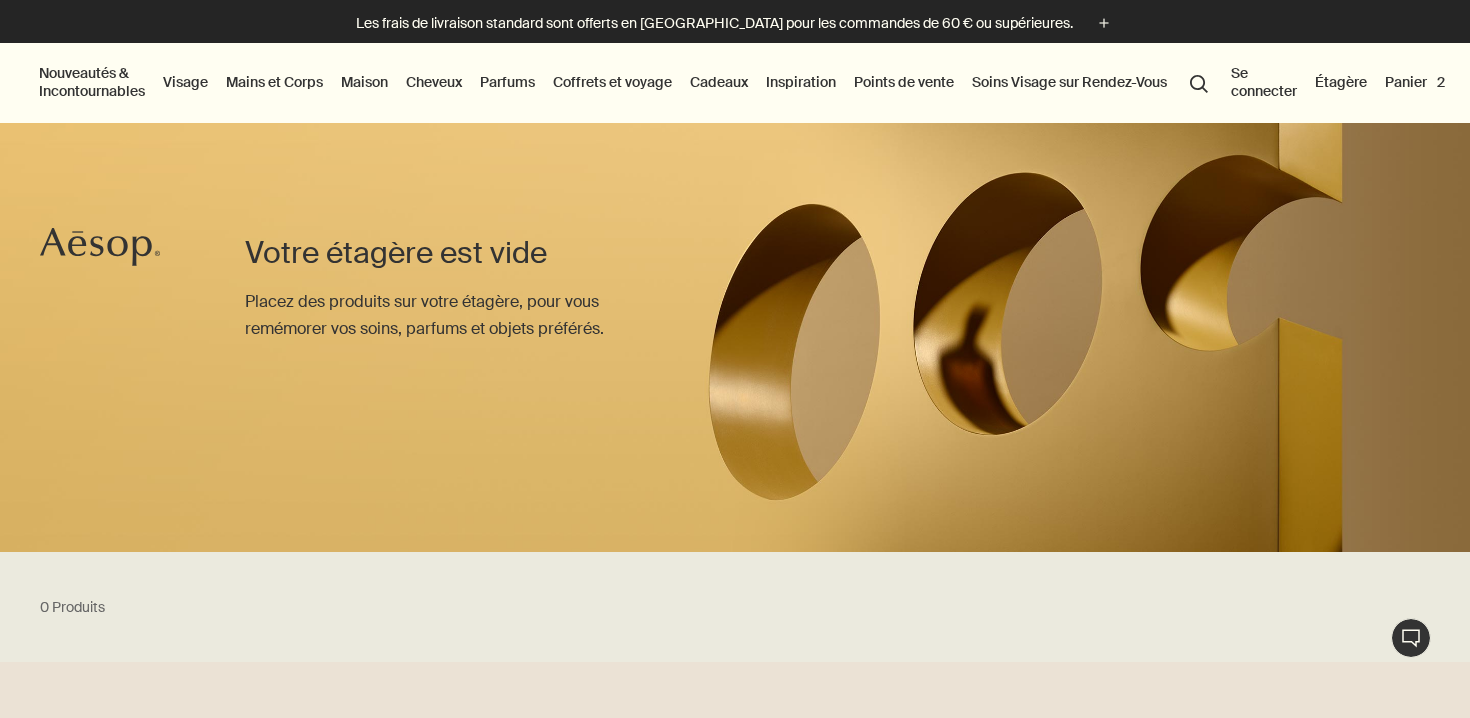 click on "Se connecter" at bounding box center (1264, 82) 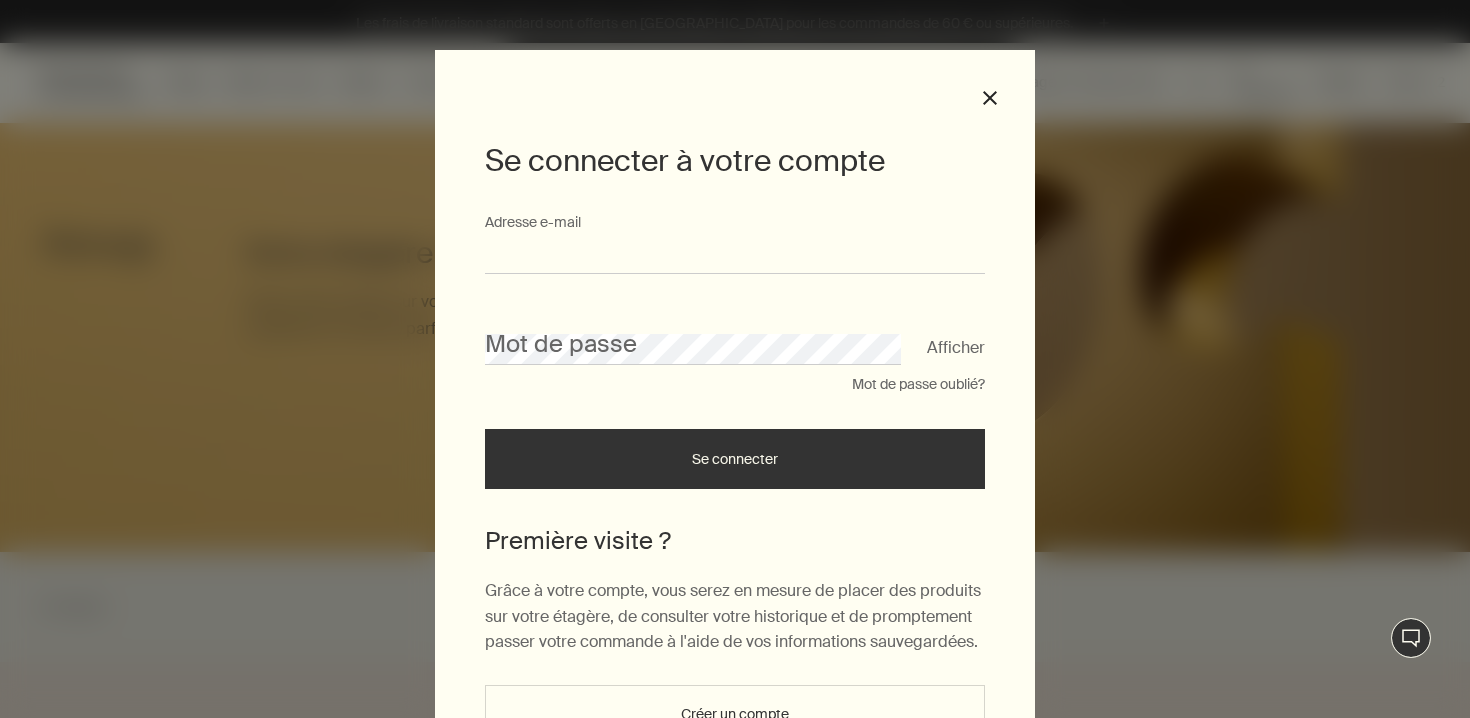 click on "Adresse e-mail" at bounding box center (735, 255) 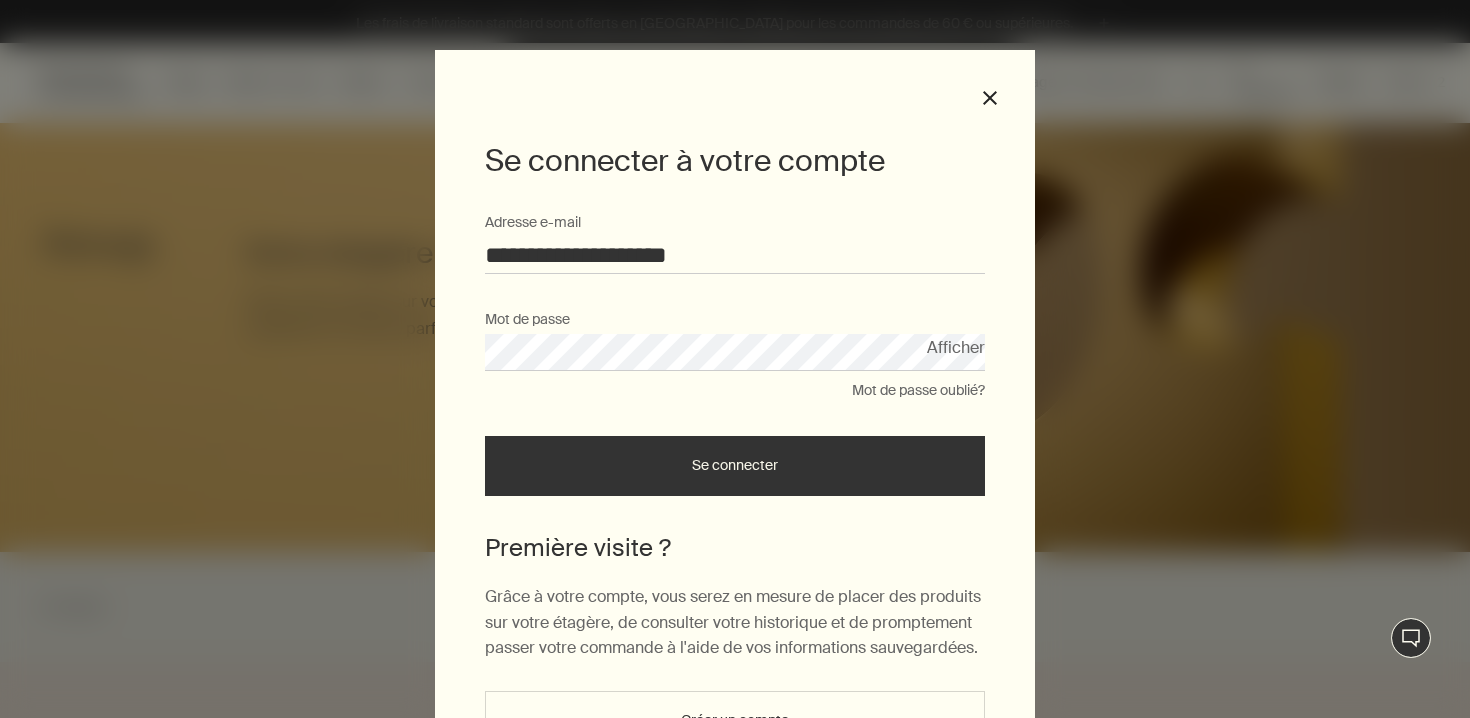 click on "Se connecter" at bounding box center (735, 466) 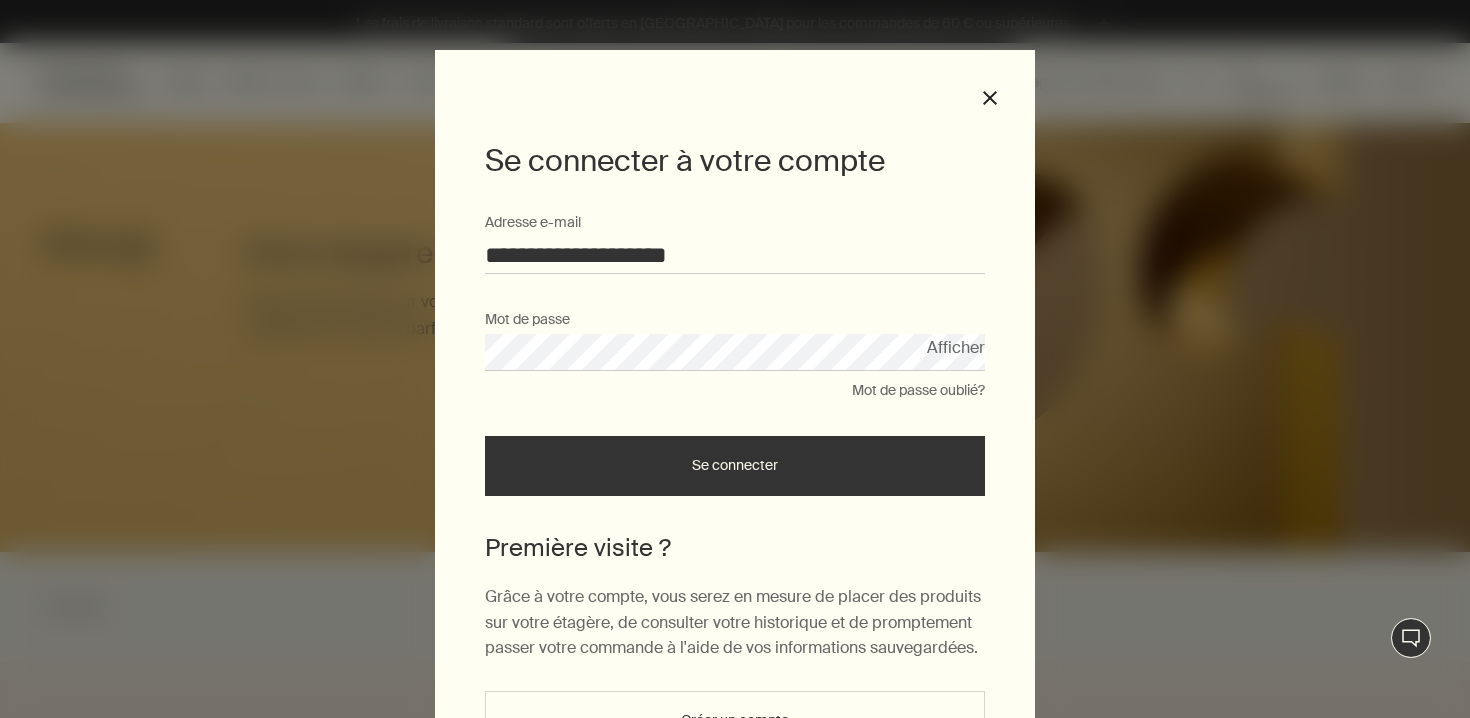 click on "Se connecter" at bounding box center (735, 466) 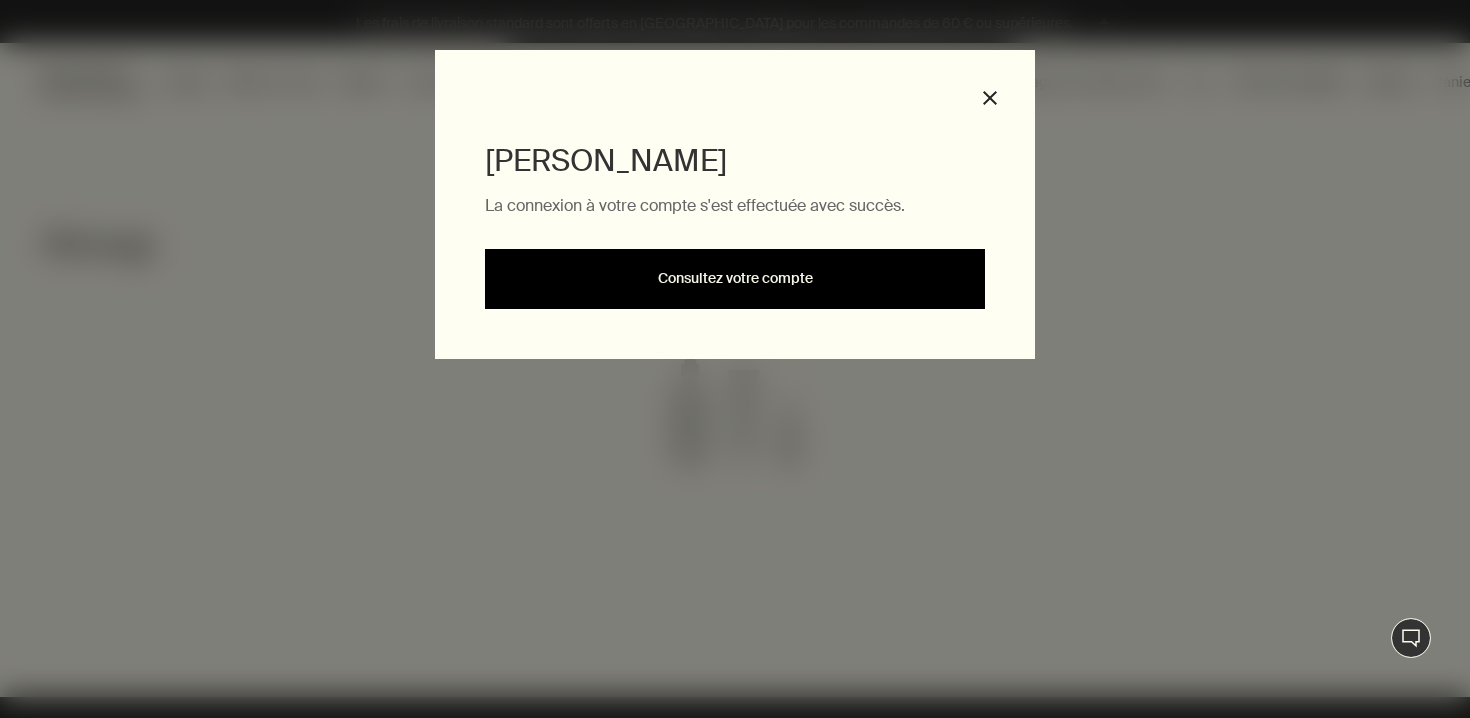 click on "Consultez votre compte" at bounding box center (735, 279) 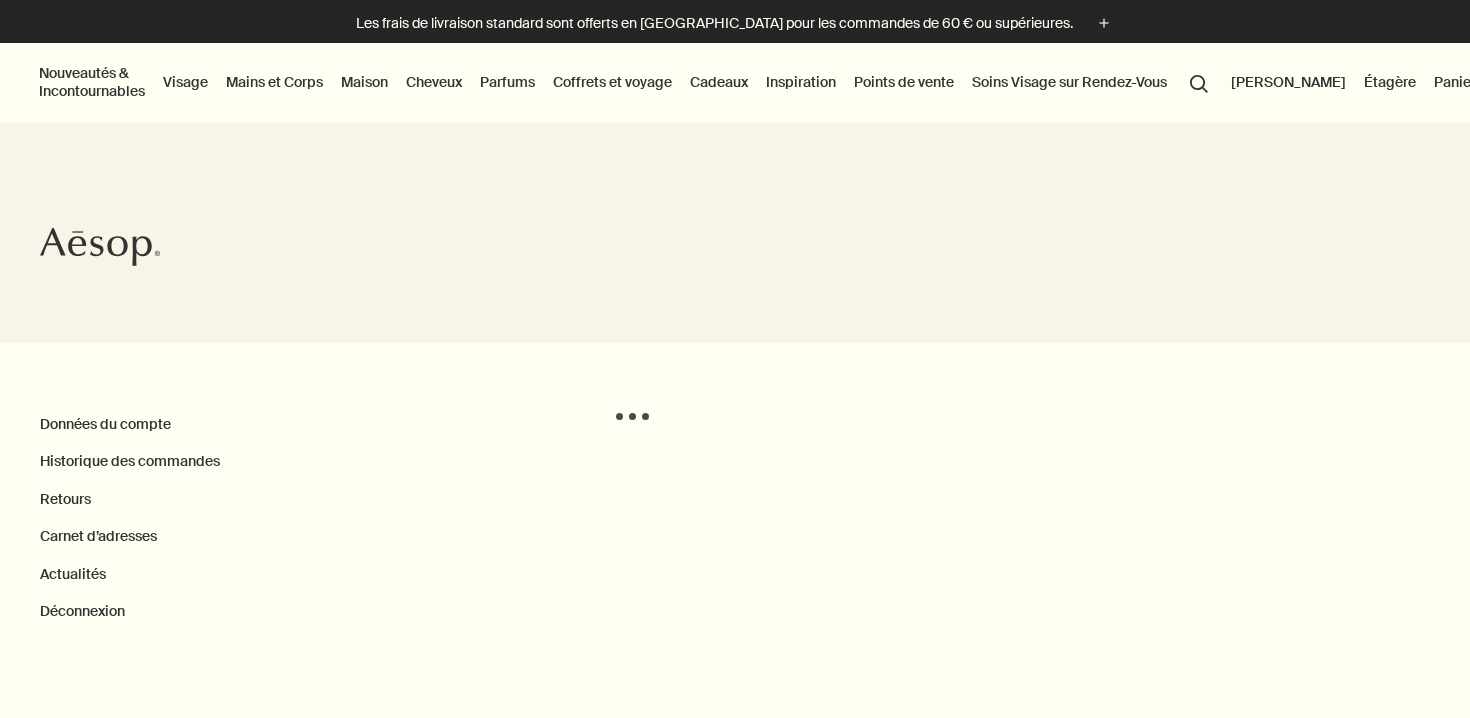 scroll, scrollTop: 0, scrollLeft: 0, axis: both 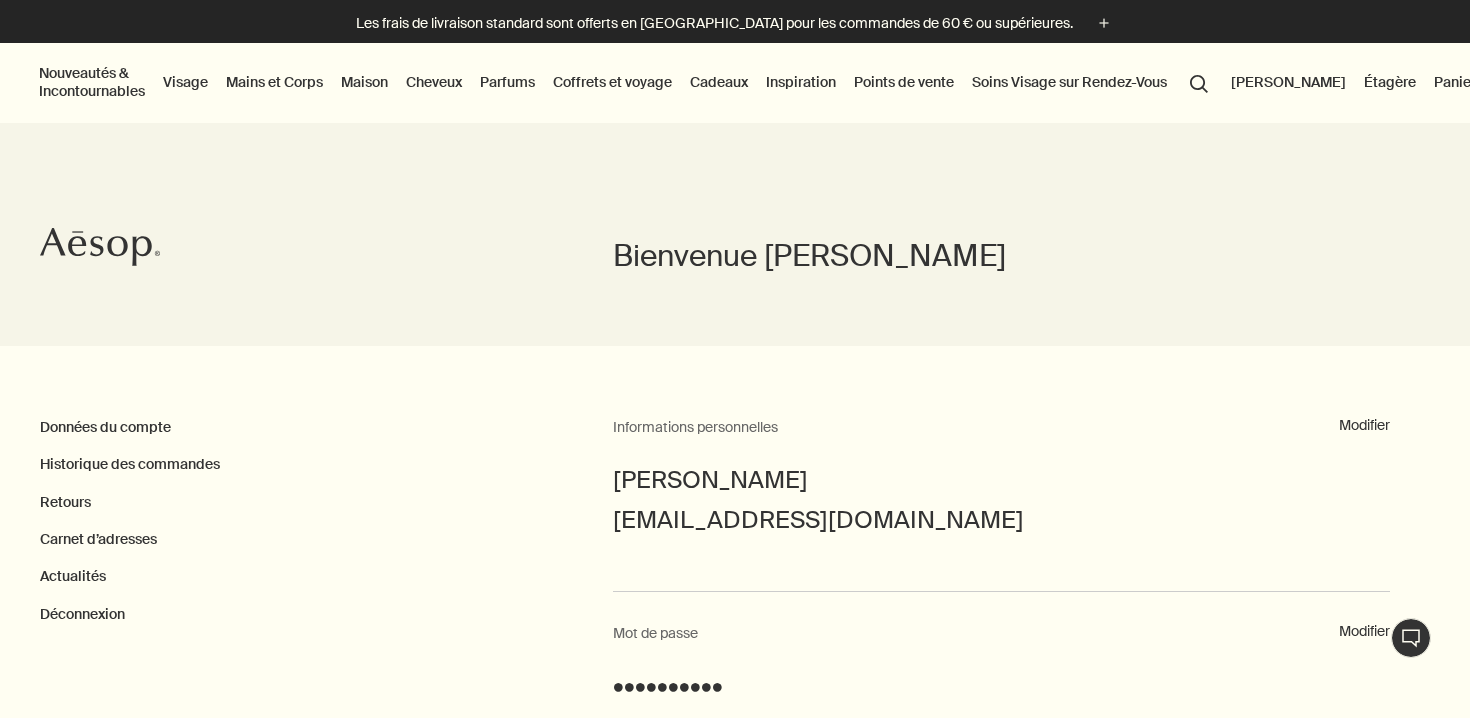 click on "Panier 2" at bounding box center (1464, 82) 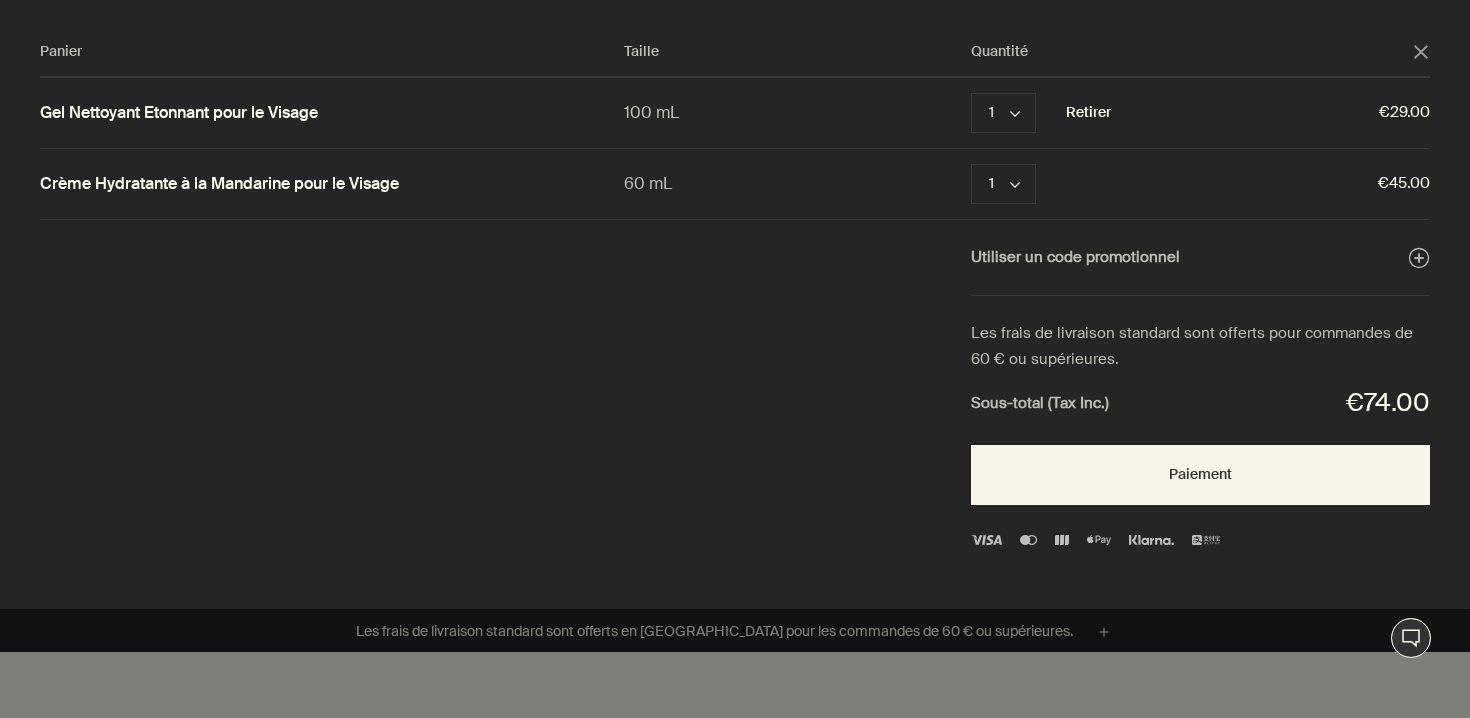 click on "Retirer" at bounding box center [1088, 113] 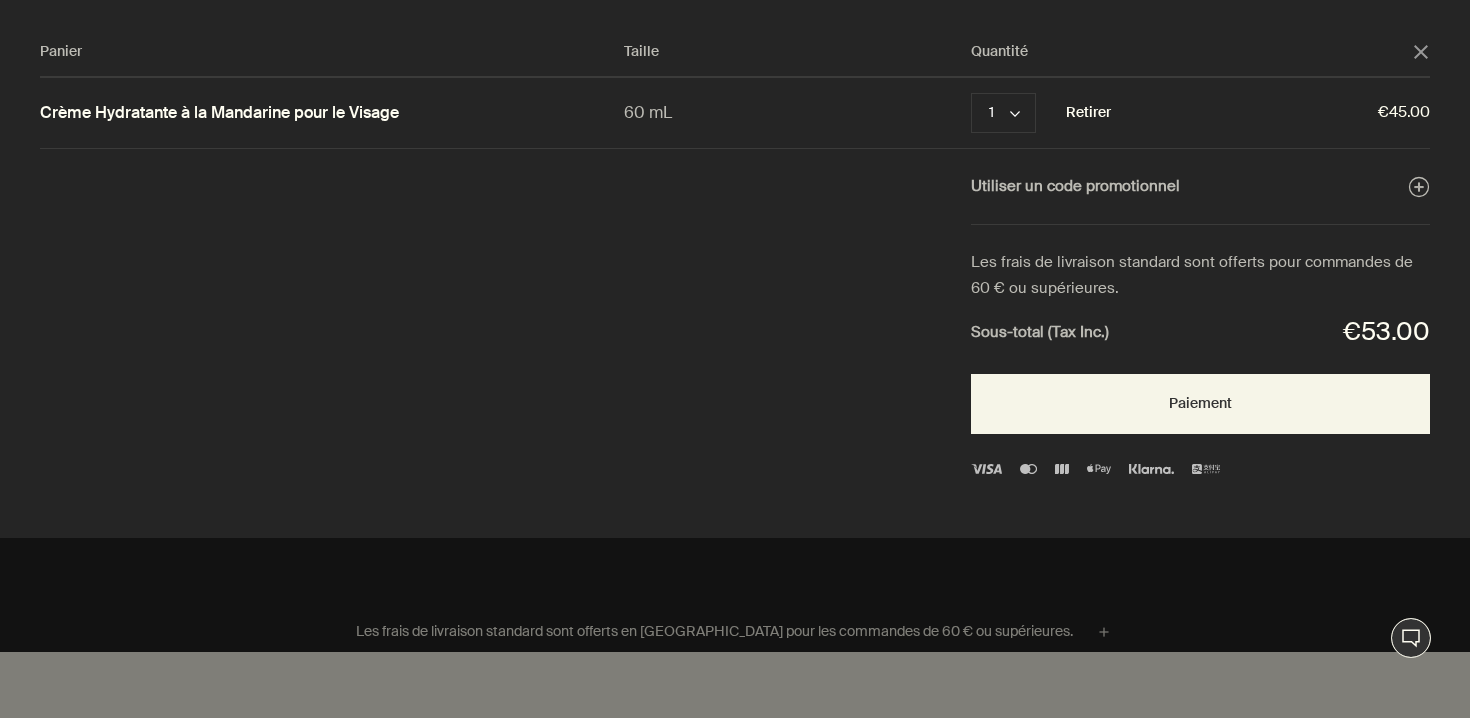 click on "Retirer" at bounding box center [1088, 113] 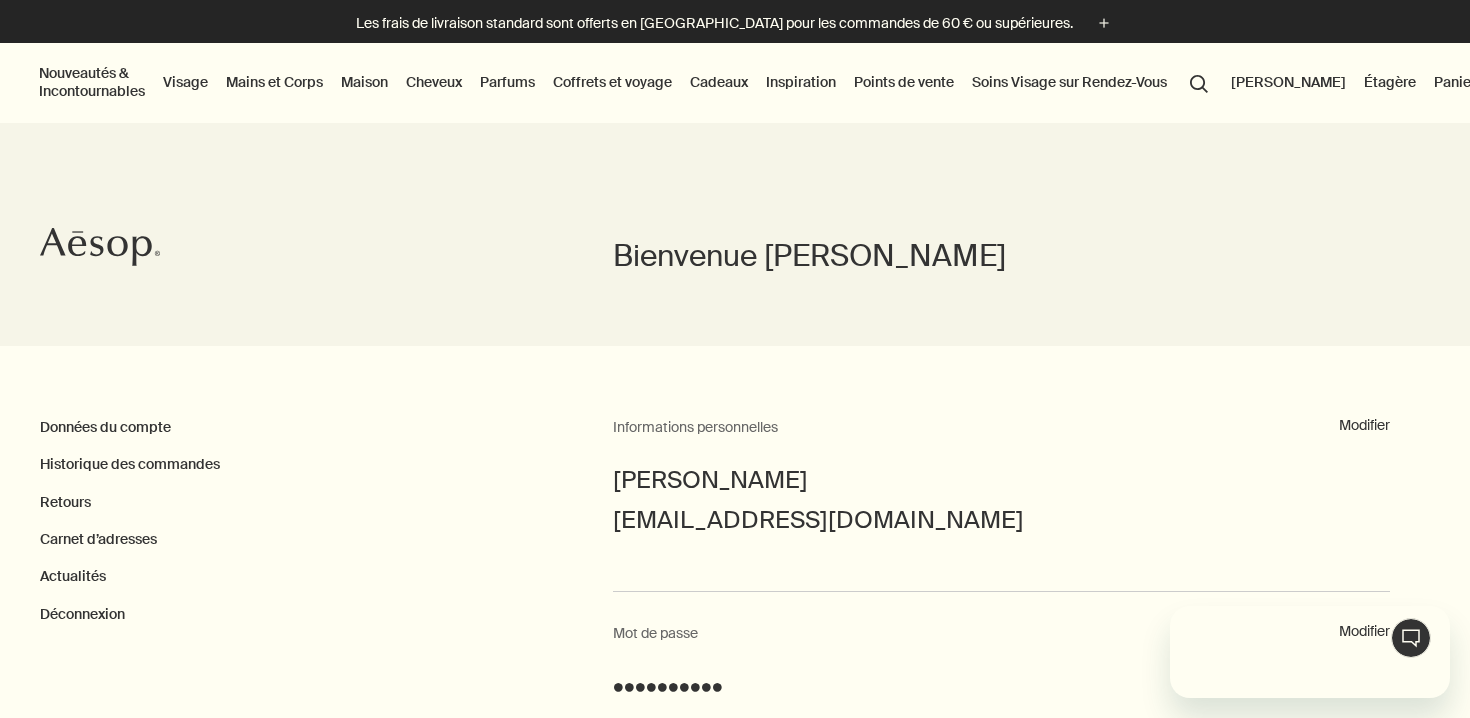 scroll, scrollTop: 0, scrollLeft: 0, axis: both 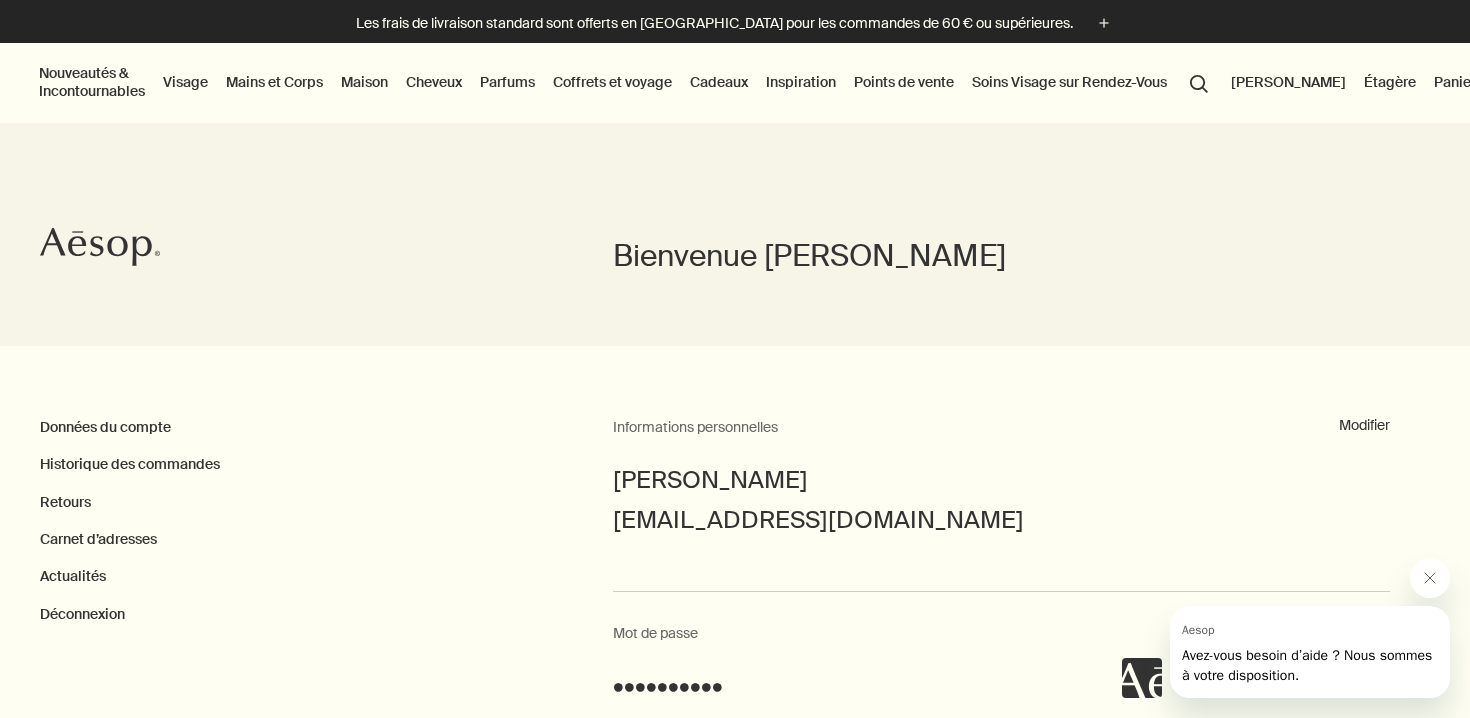 click on "Aesop" 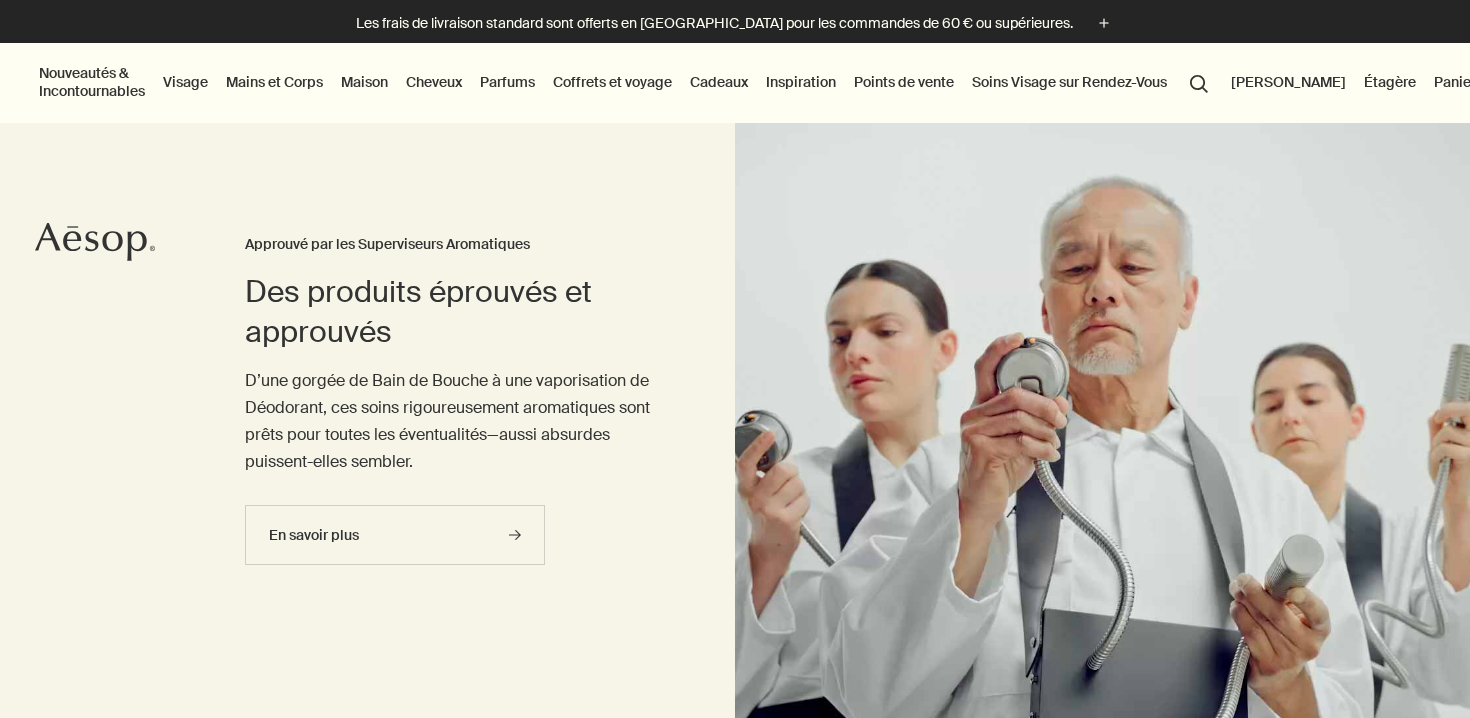 scroll, scrollTop: 0, scrollLeft: 0, axis: both 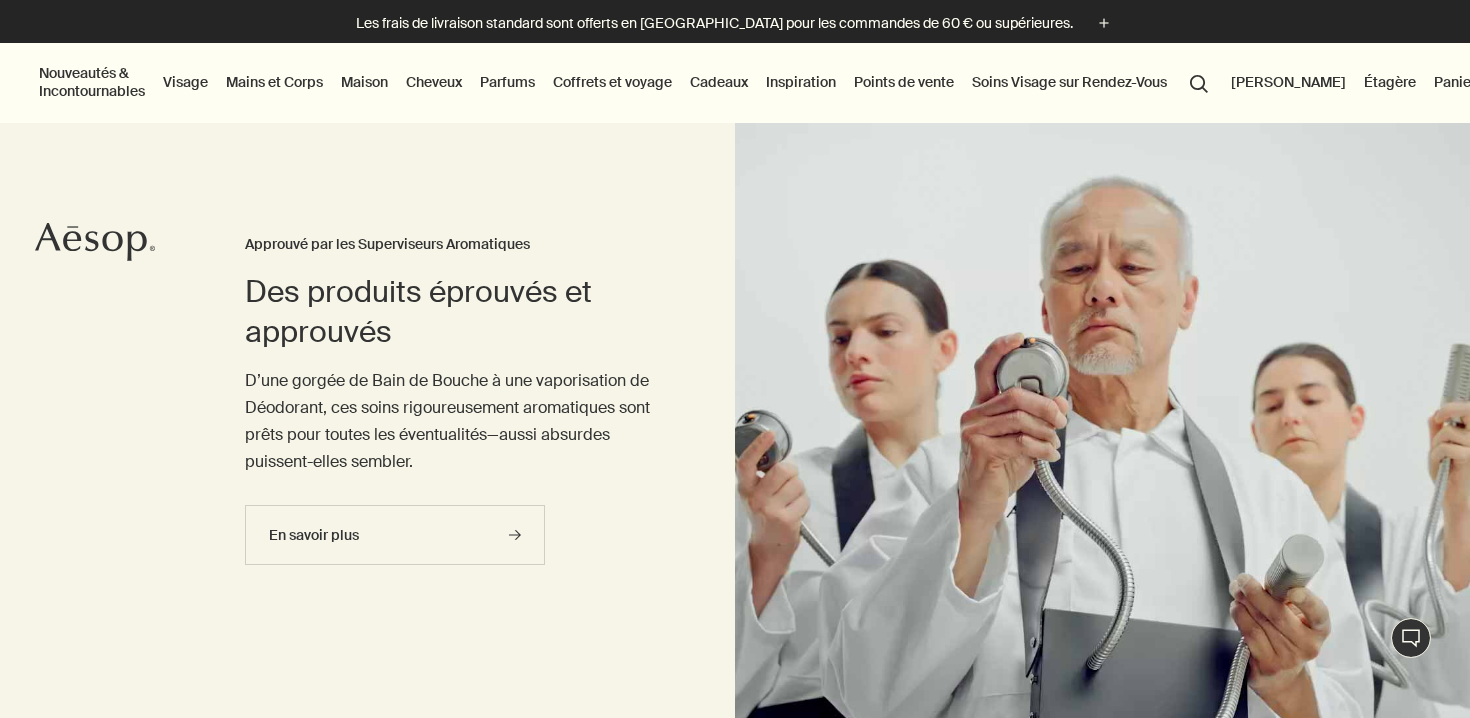 click on "Étagère" at bounding box center [1390, 82] 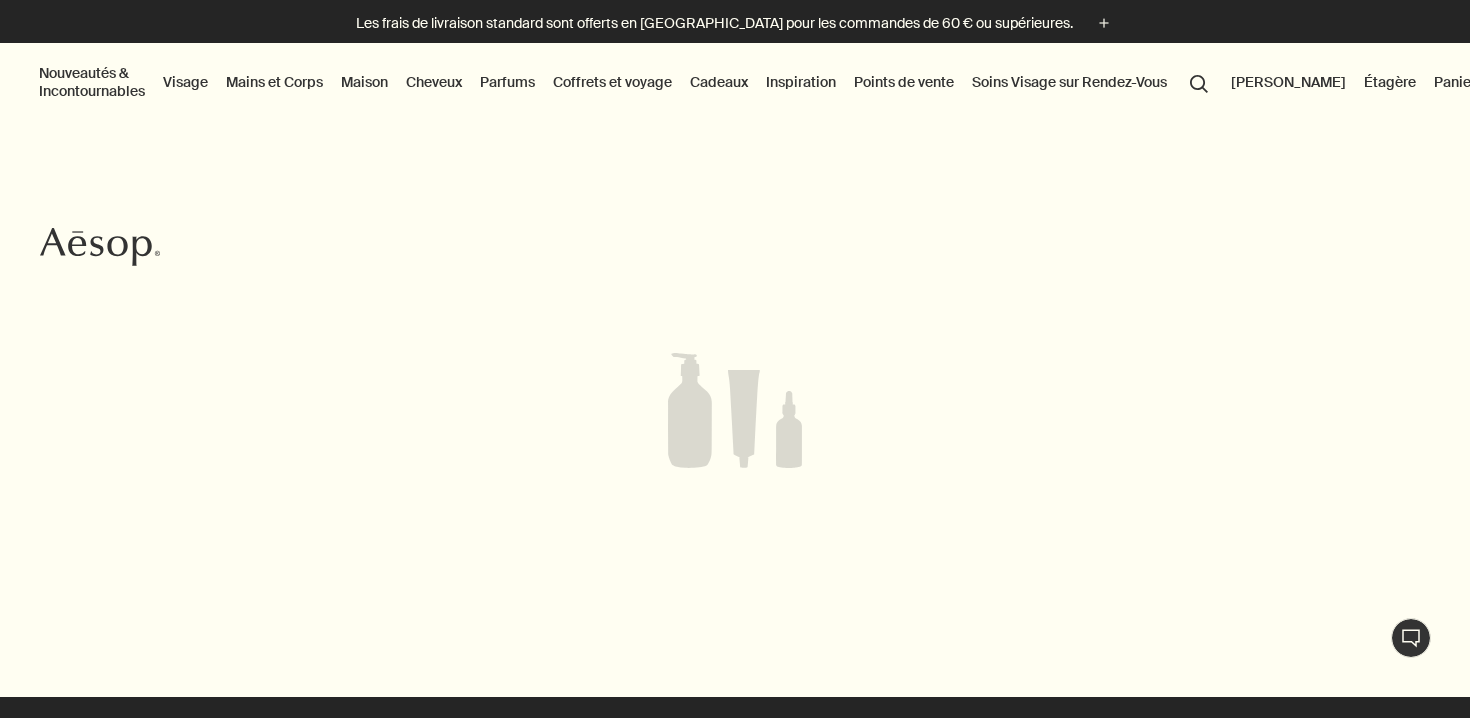 scroll, scrollTop: 0, scrollLeft: 0, axis: both 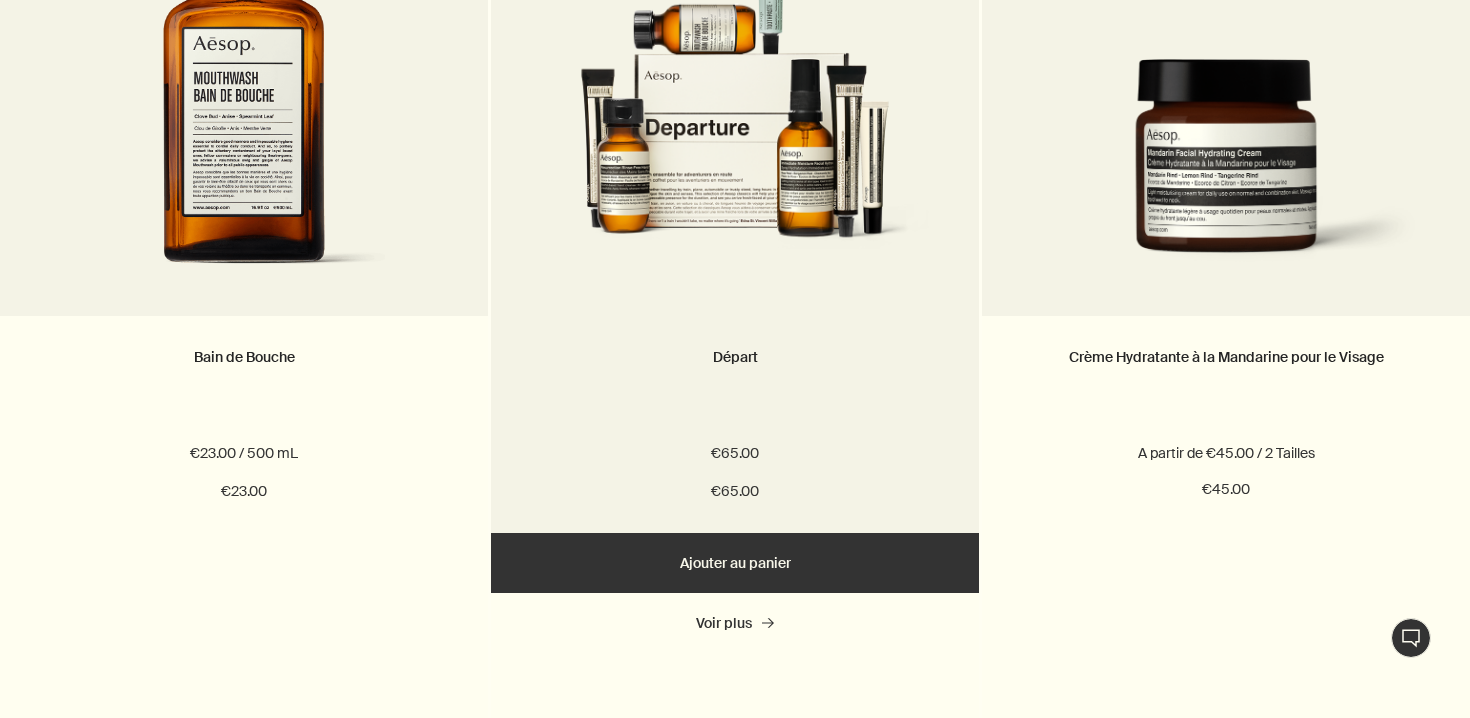 click on "Ajouter Ajouter au panier" at bounding box center (735, 563) 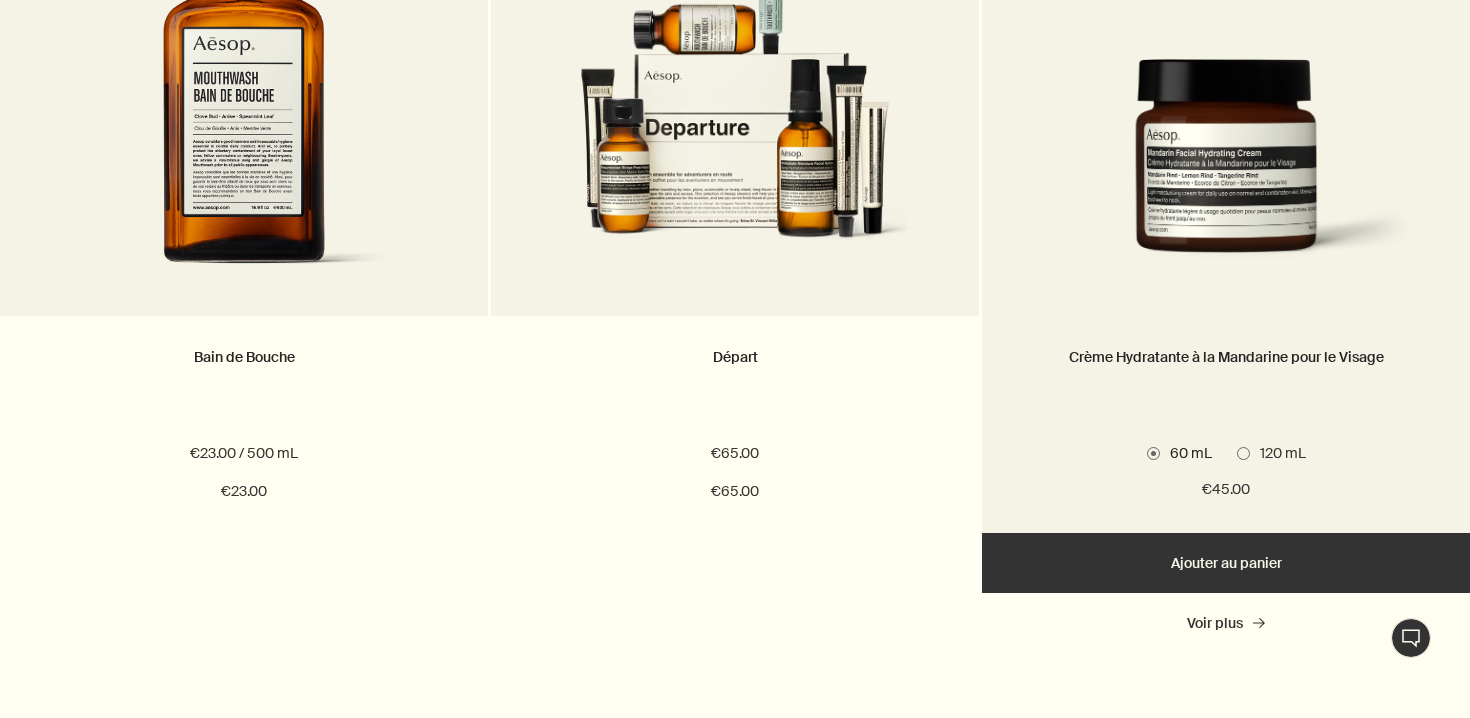 click on "Ajouter Ajouter au panier" at bounding box center [1226, 563] 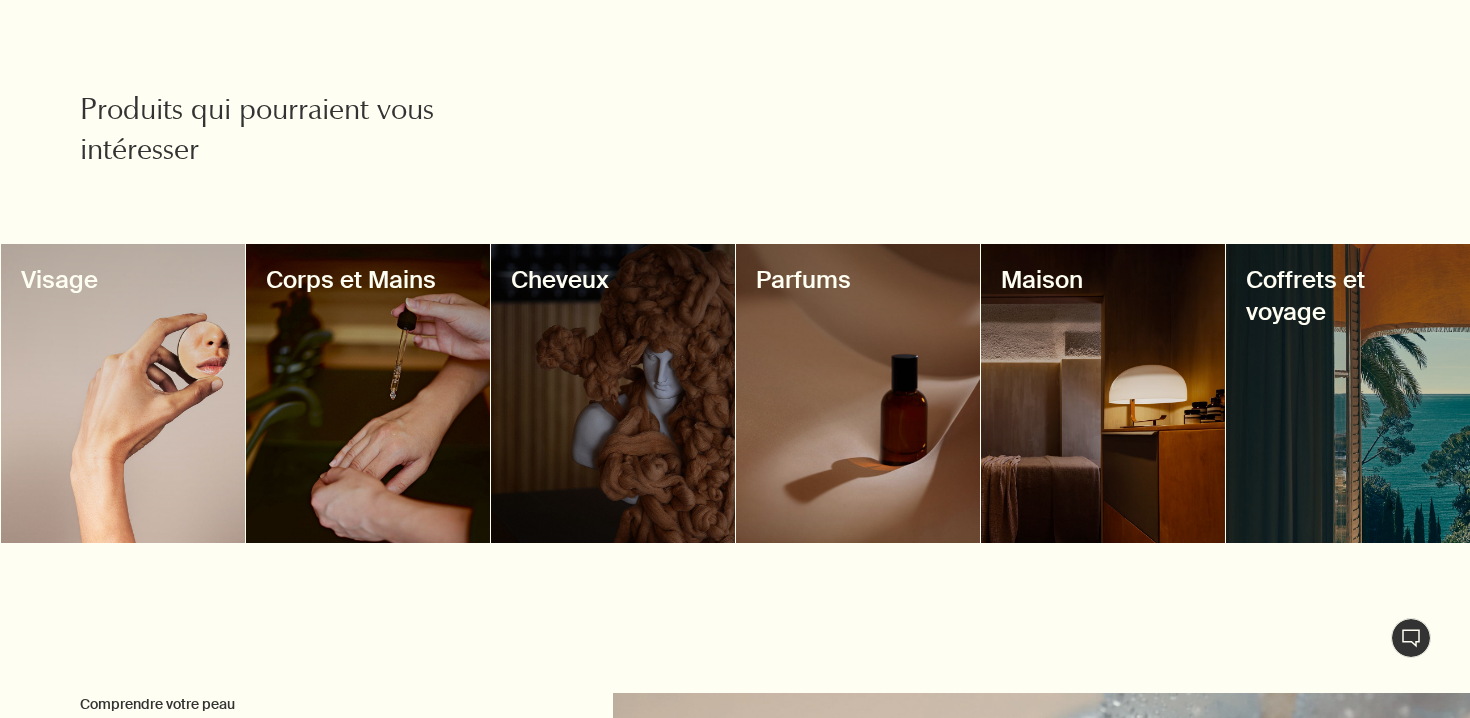 scroll, scrollTop: 1629, scrollLeft: 0, axis: vertical 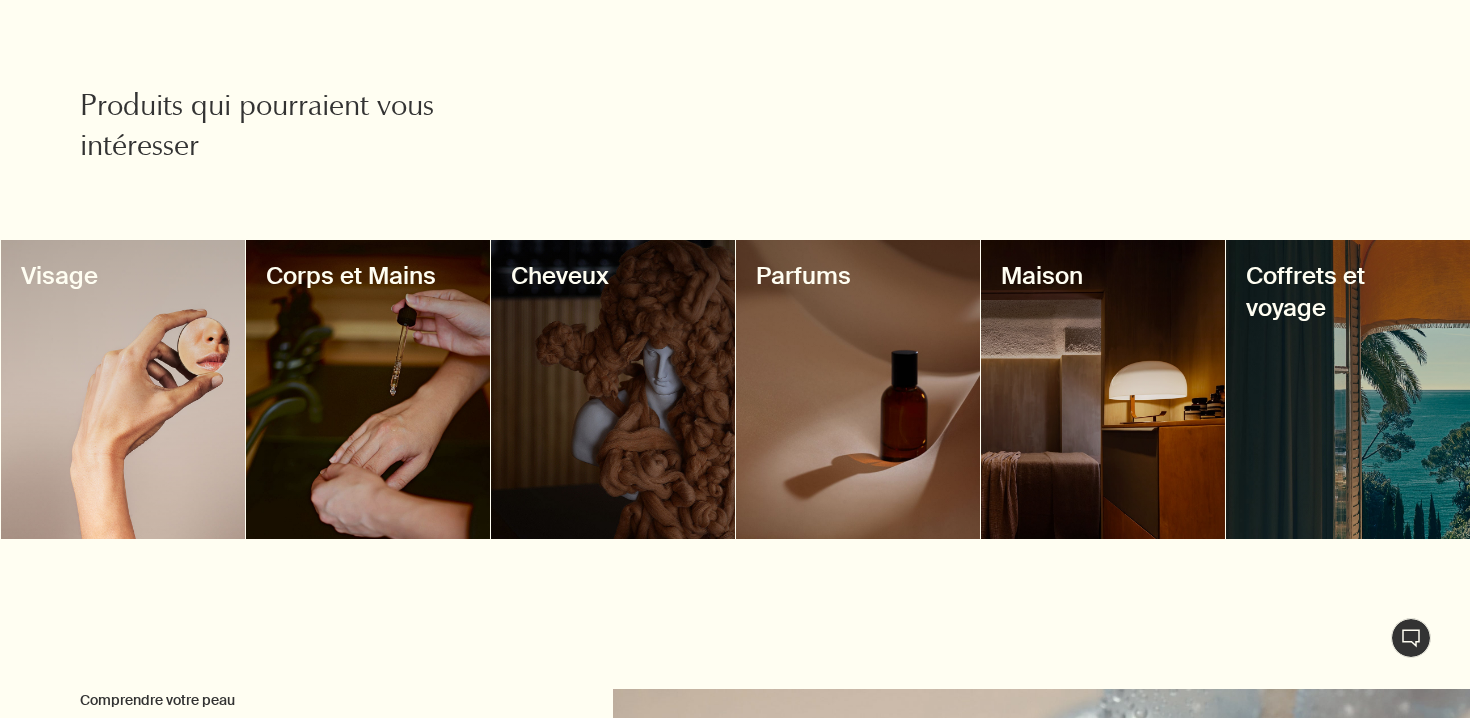 click at bounding box center [368, 389] 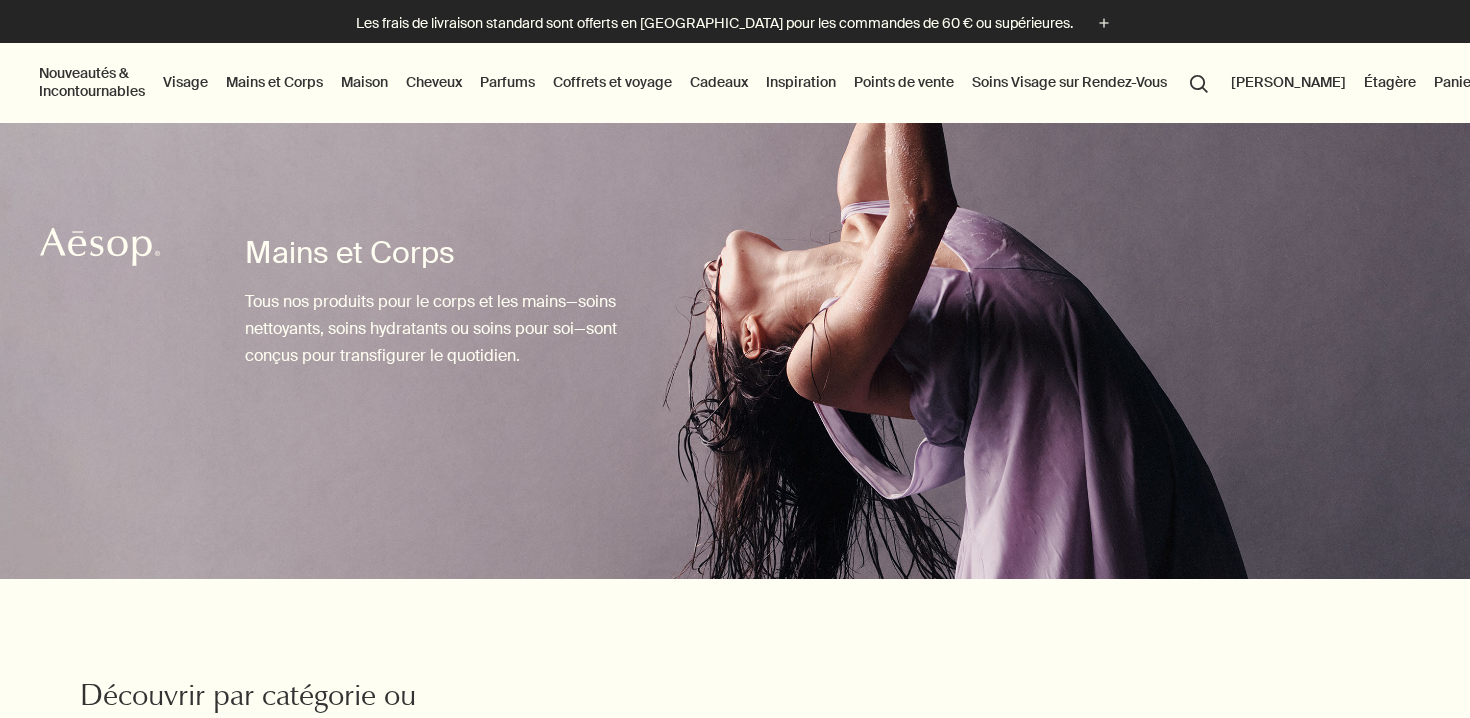 scroll, scrollTop: 0, scrollLeft: 0, axis: both 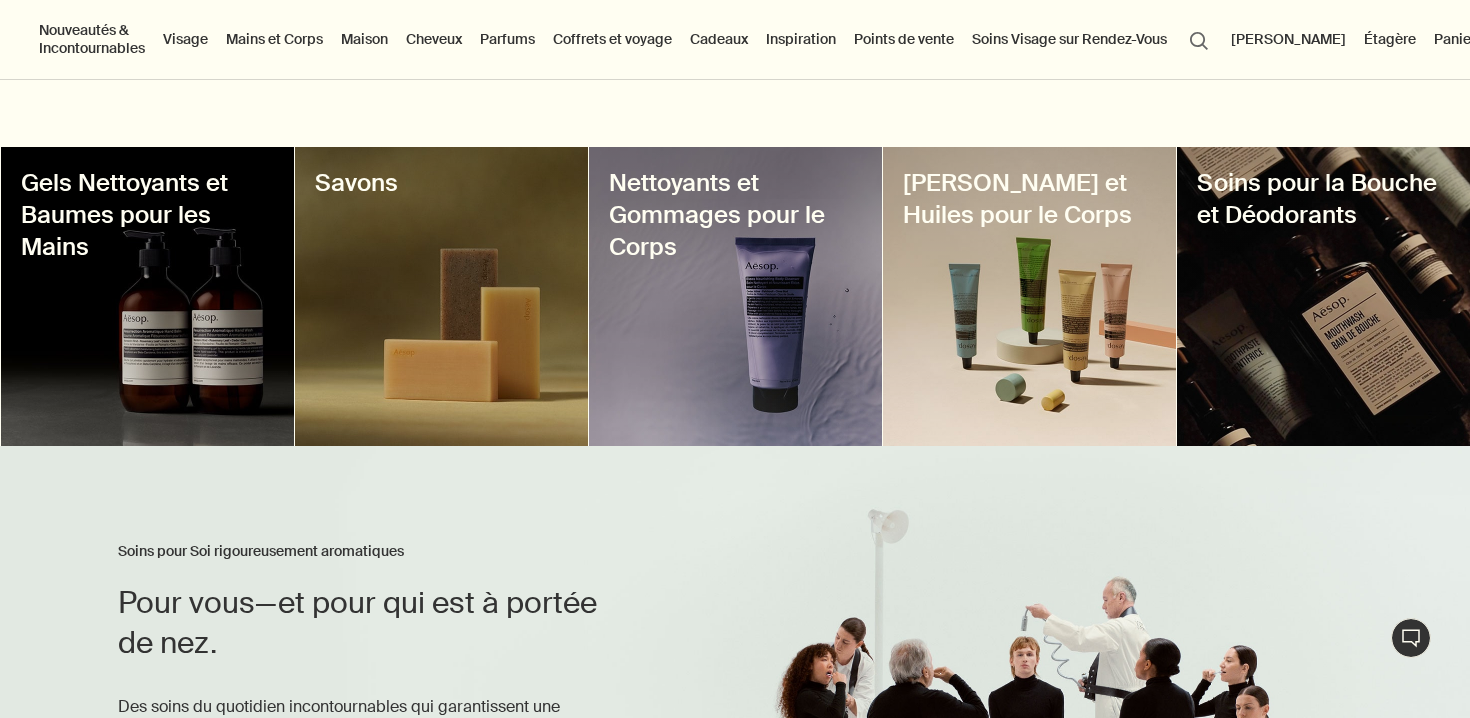 click at bounding box center [441, 296] 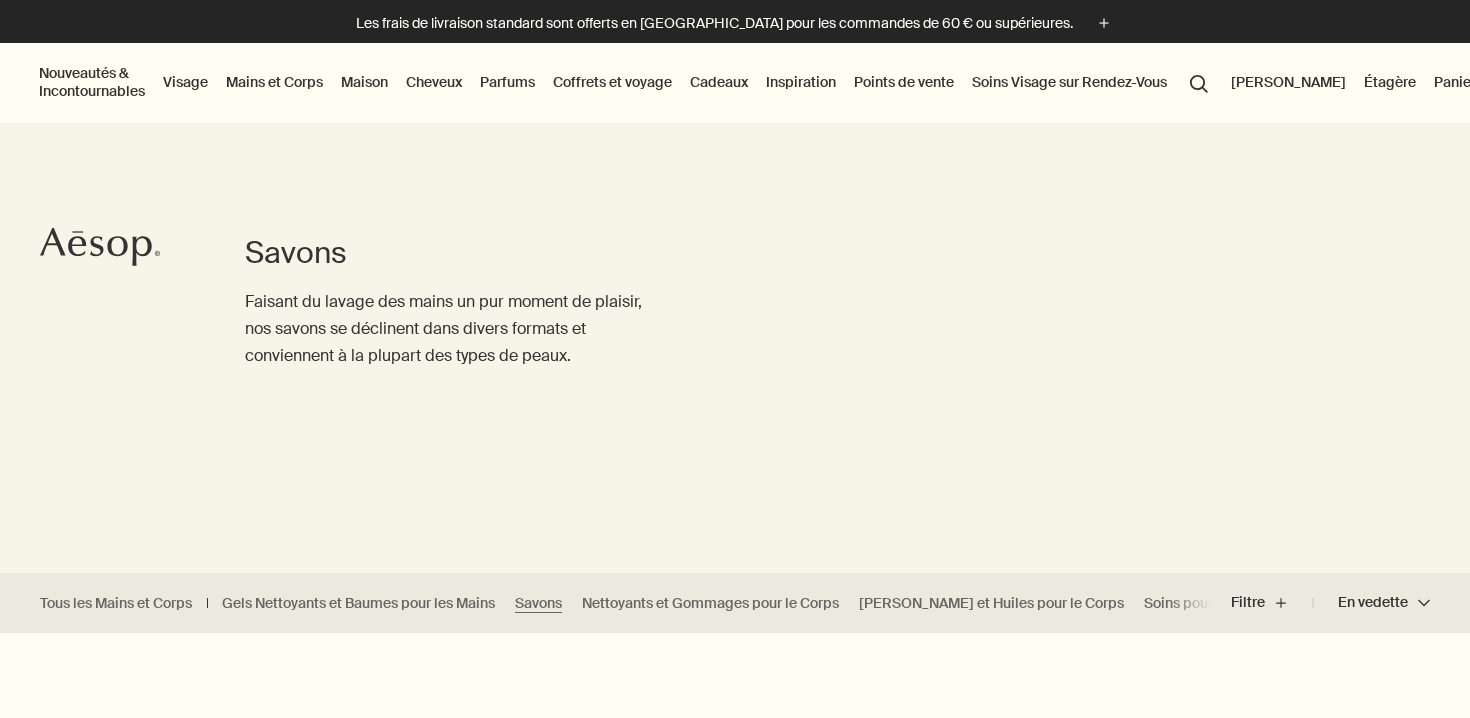 scroll, scrollTop: 0, scrollLeft: 0, axis: both 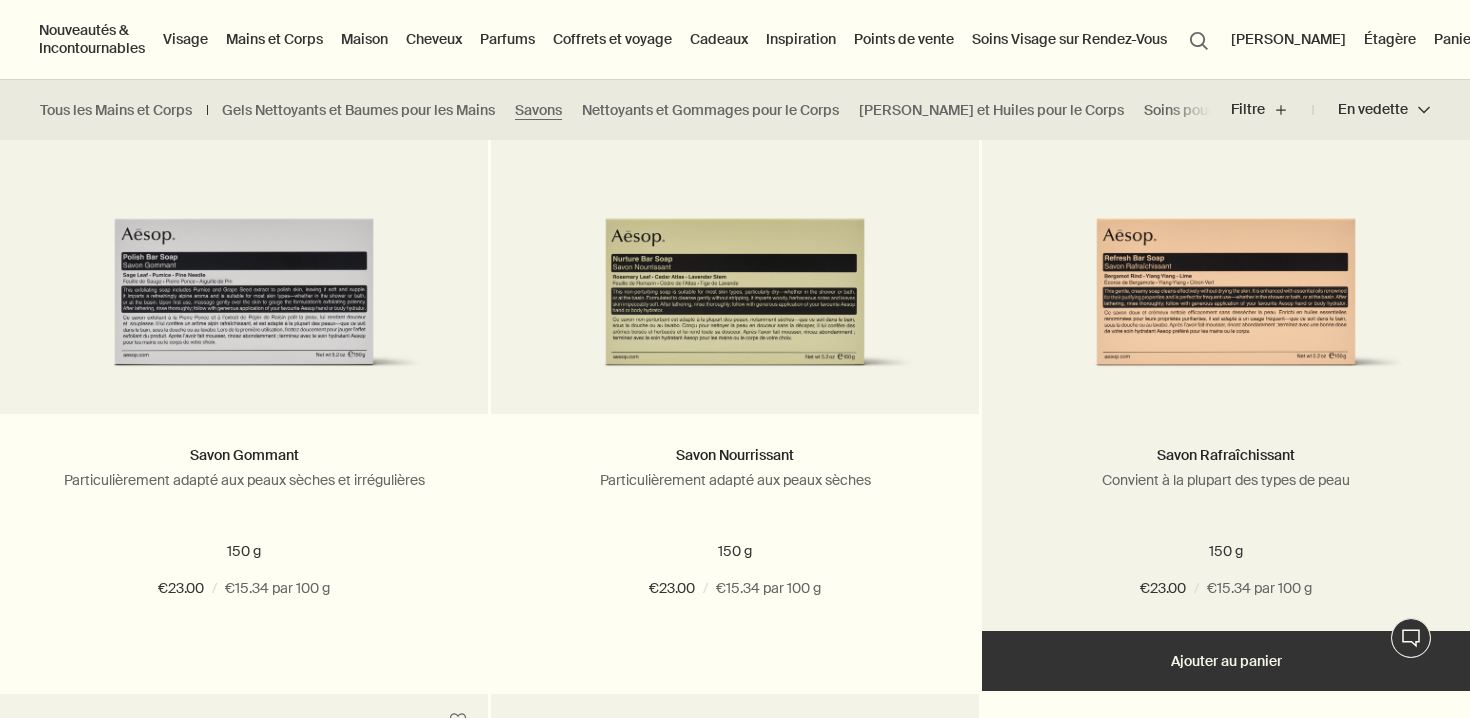 click at bounding box center (1226, 254) 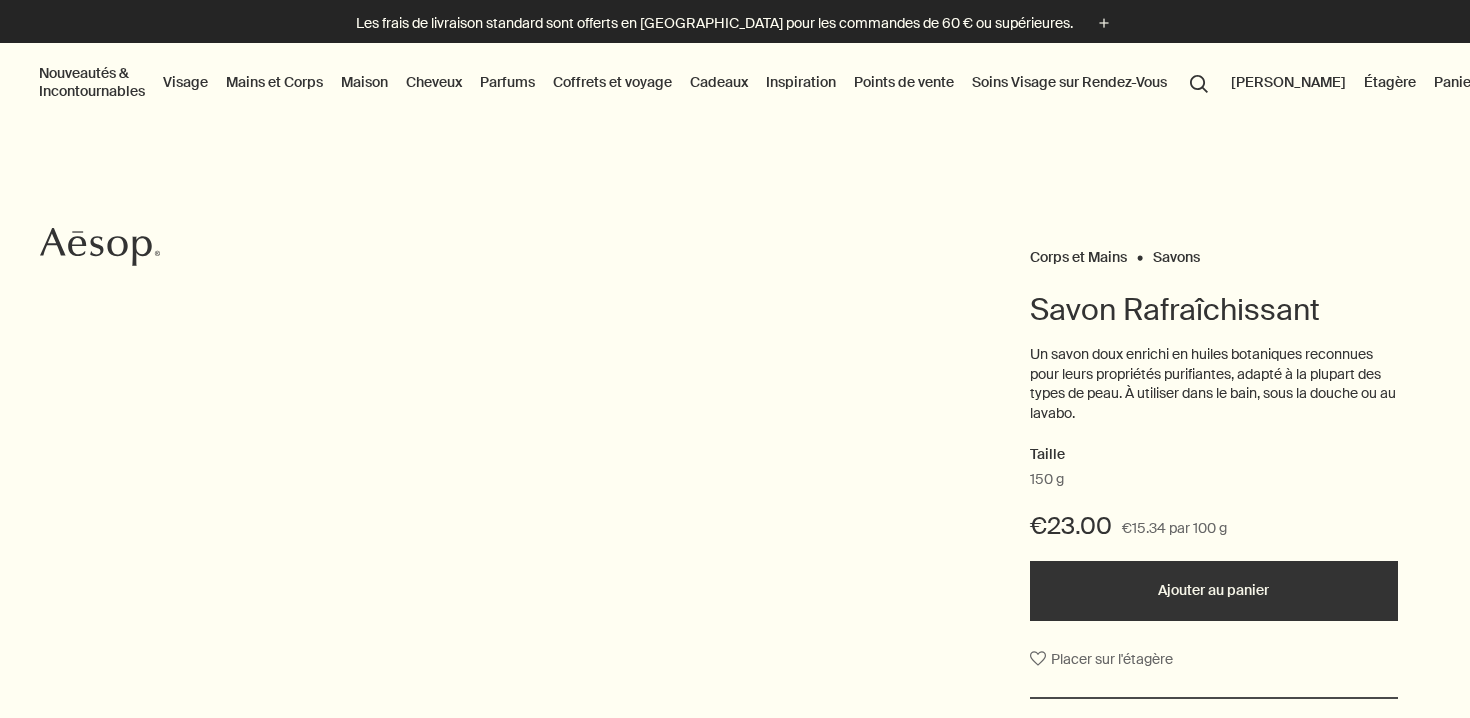 scroll, scrollTop: 0, scrollLeft: 0, axis: both 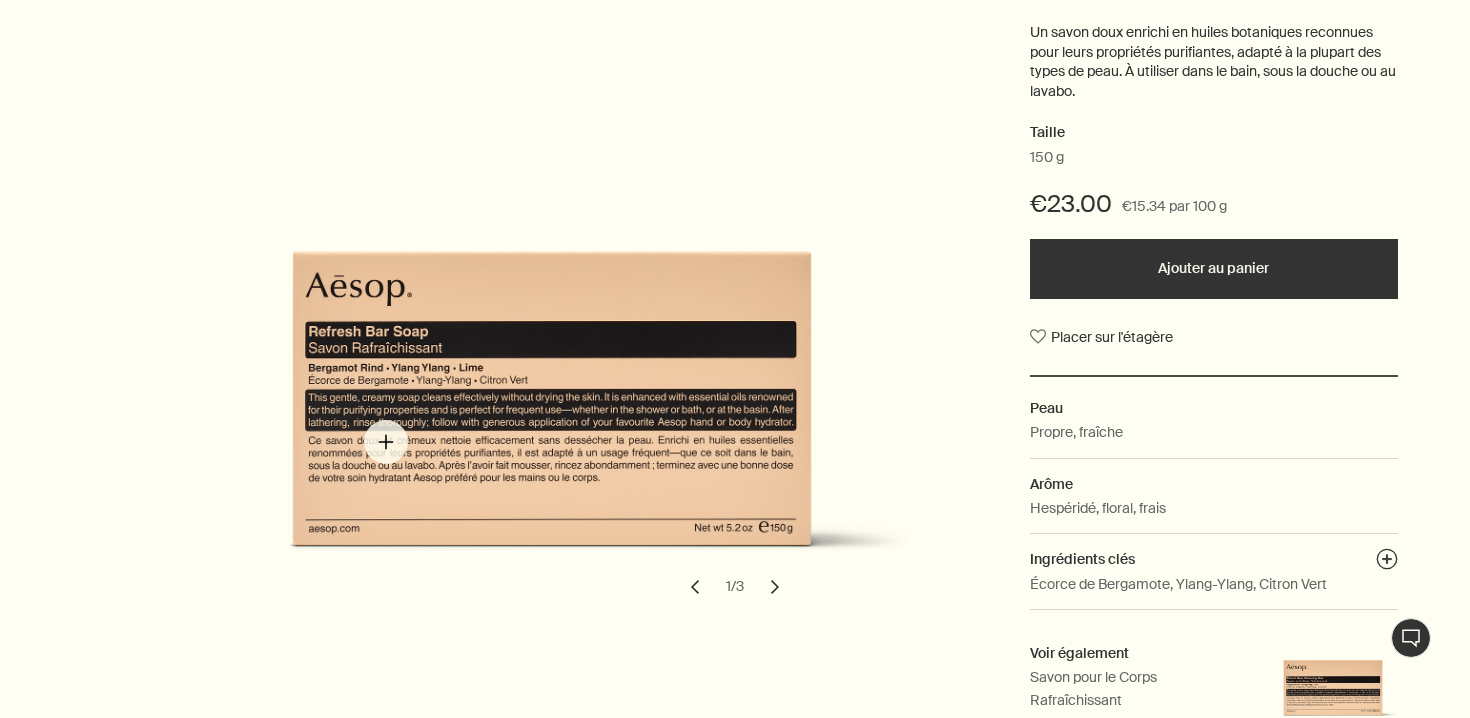 click at bounding box center [564, 323] 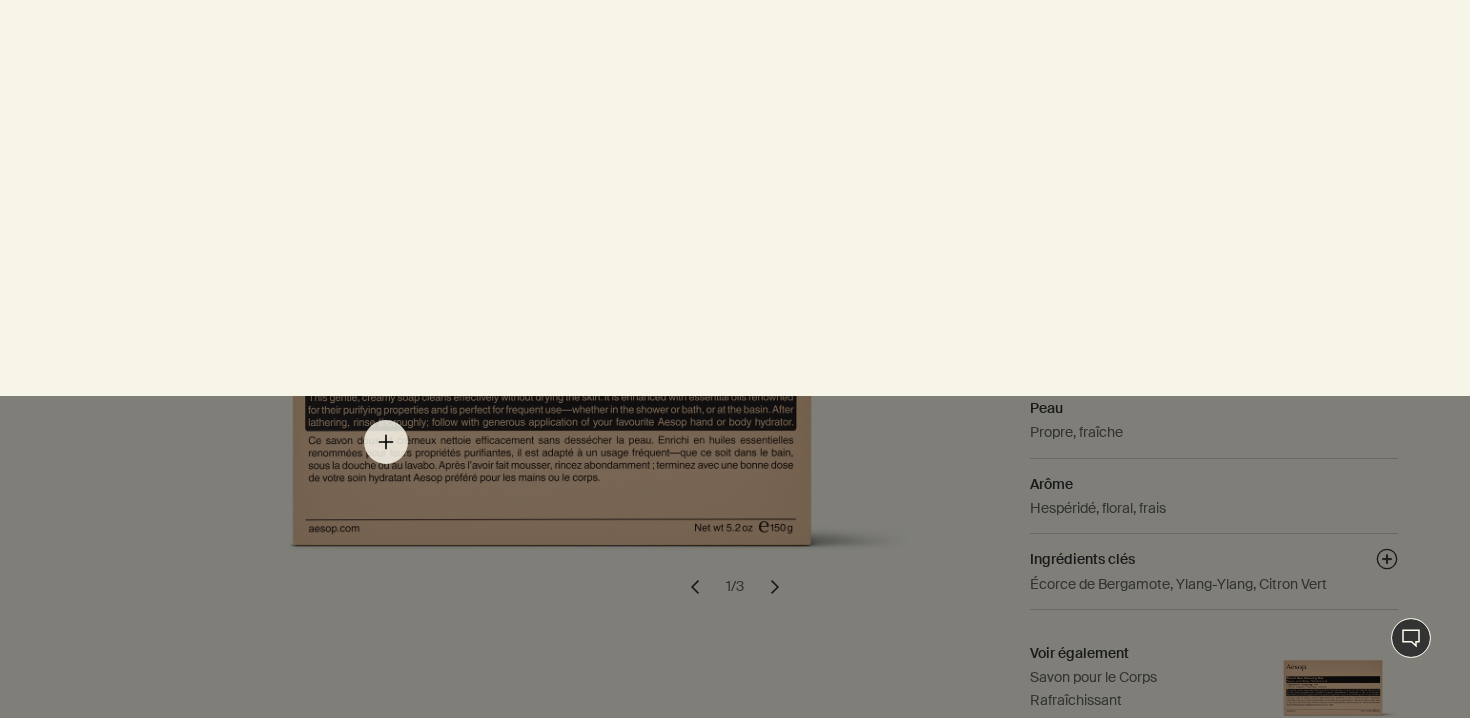 scroll, scrollTop: 0, scrollLeft: 0, axis: both 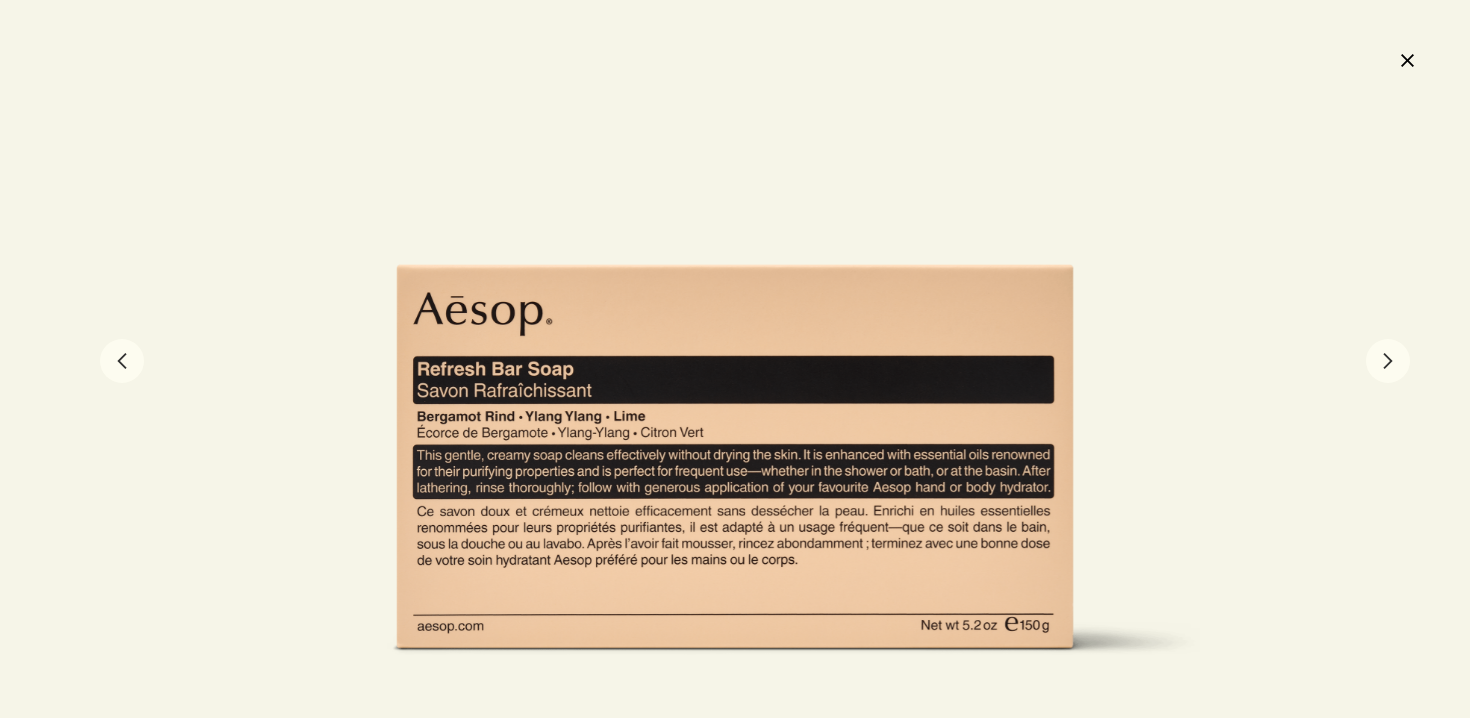 click on "close" at bounding box center (1407, 60) 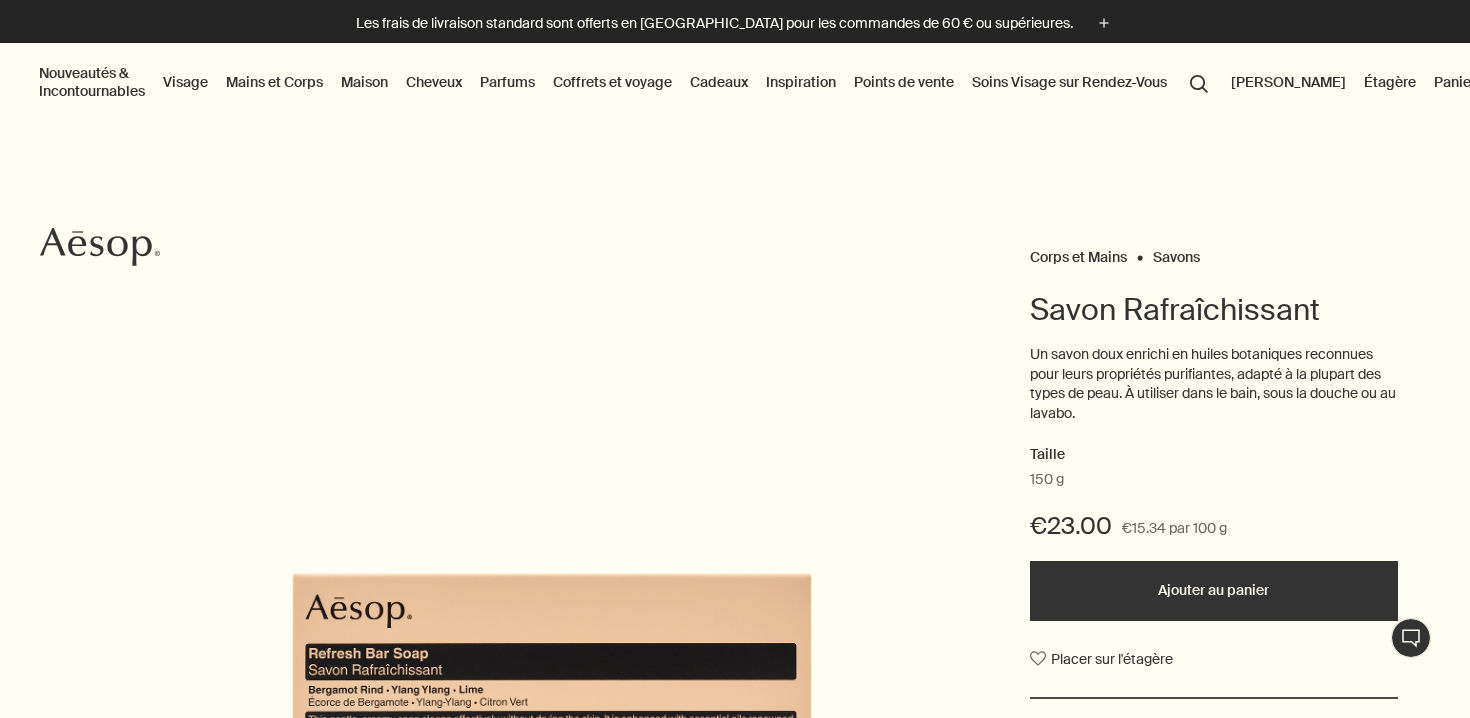 click on "Ajouter au panier" at bounding box center (1214, 591) 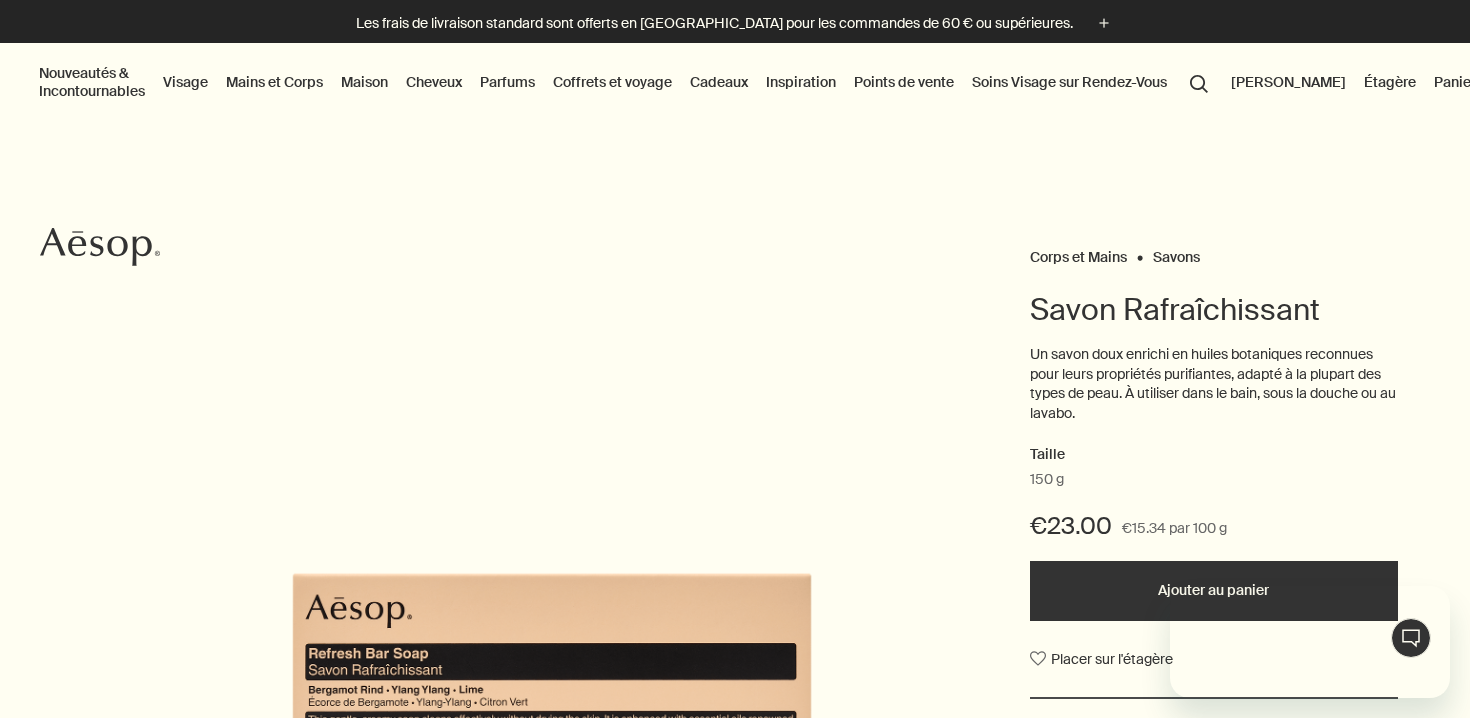 scroll, scrollTop: 0, scrollLeft: 0, axis: both 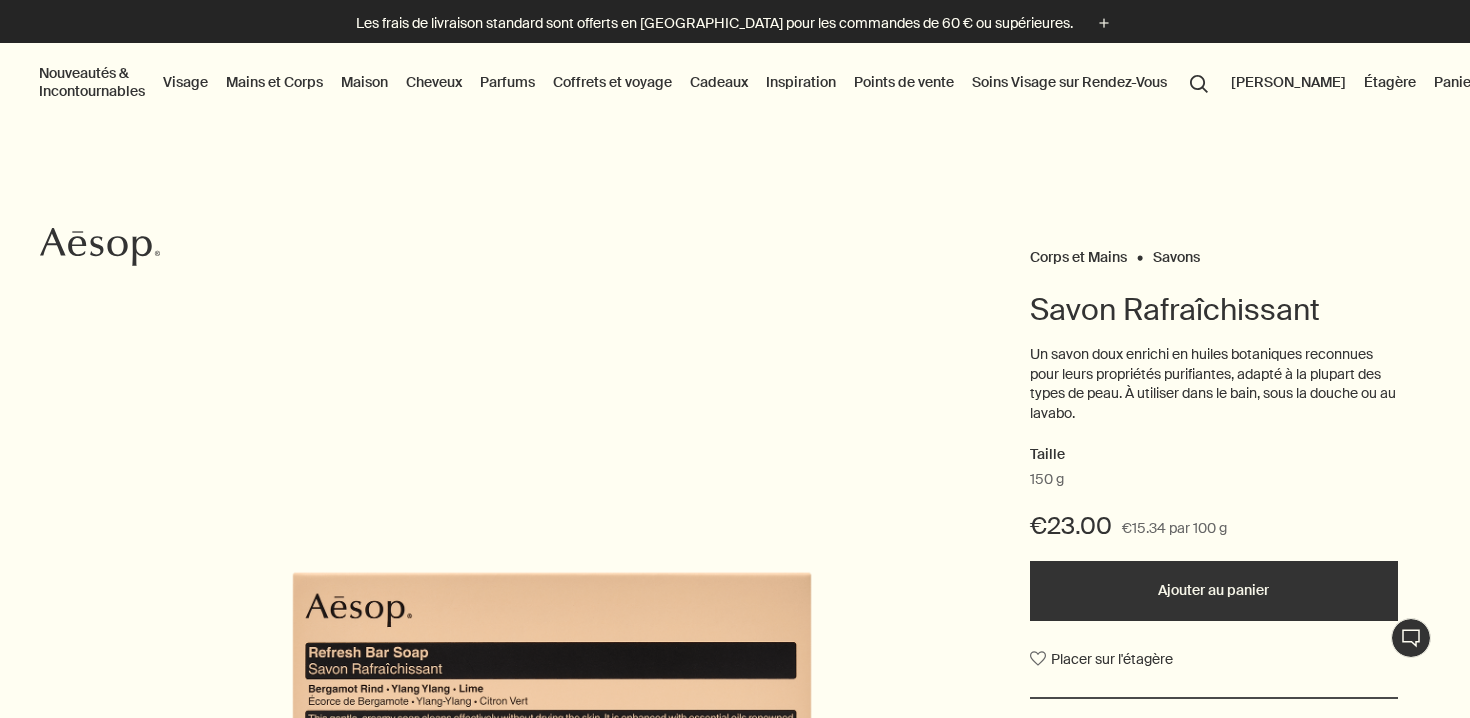 click on "Ajouter au panier" at bounding box center (1214, 591) 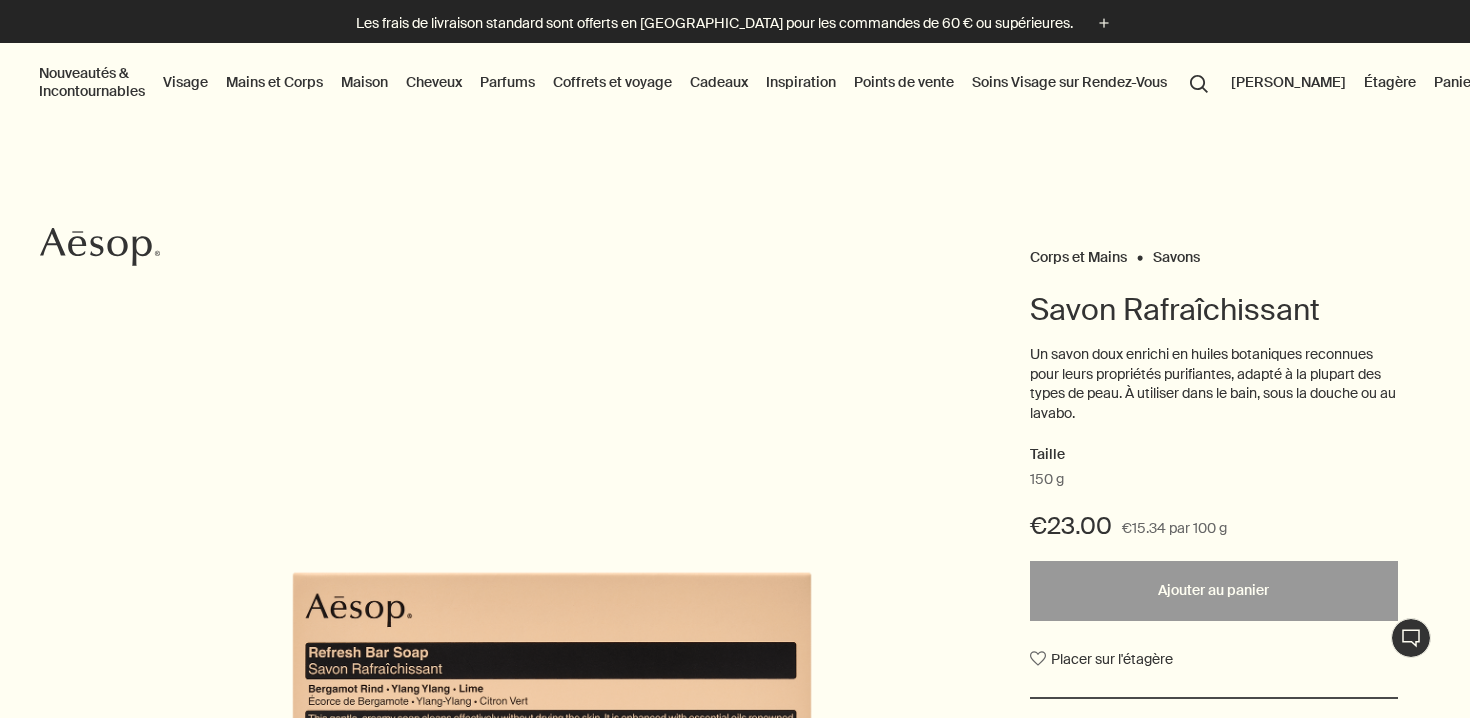 click on "Panier 4" at bounding box center (1464, 82) 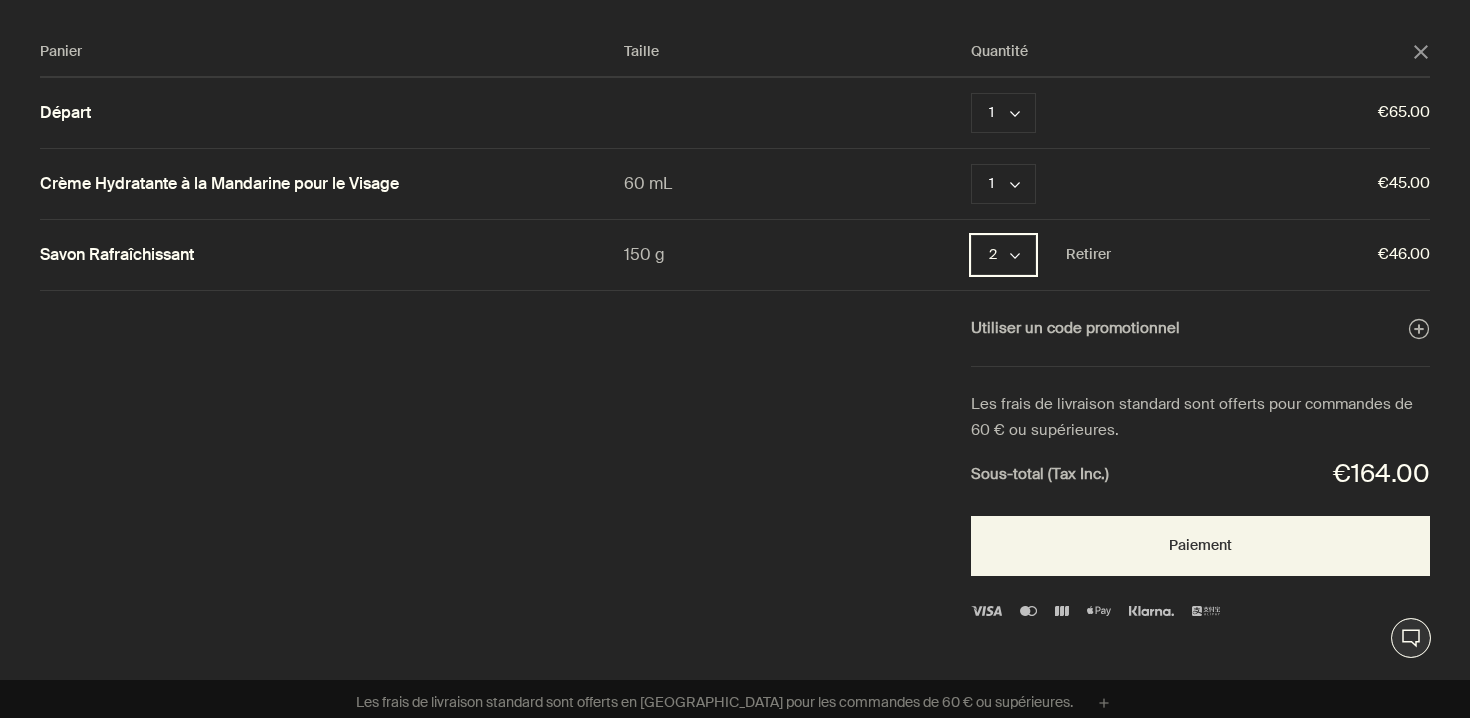 click on "2 chevron" at bounding box center (1003, 255) 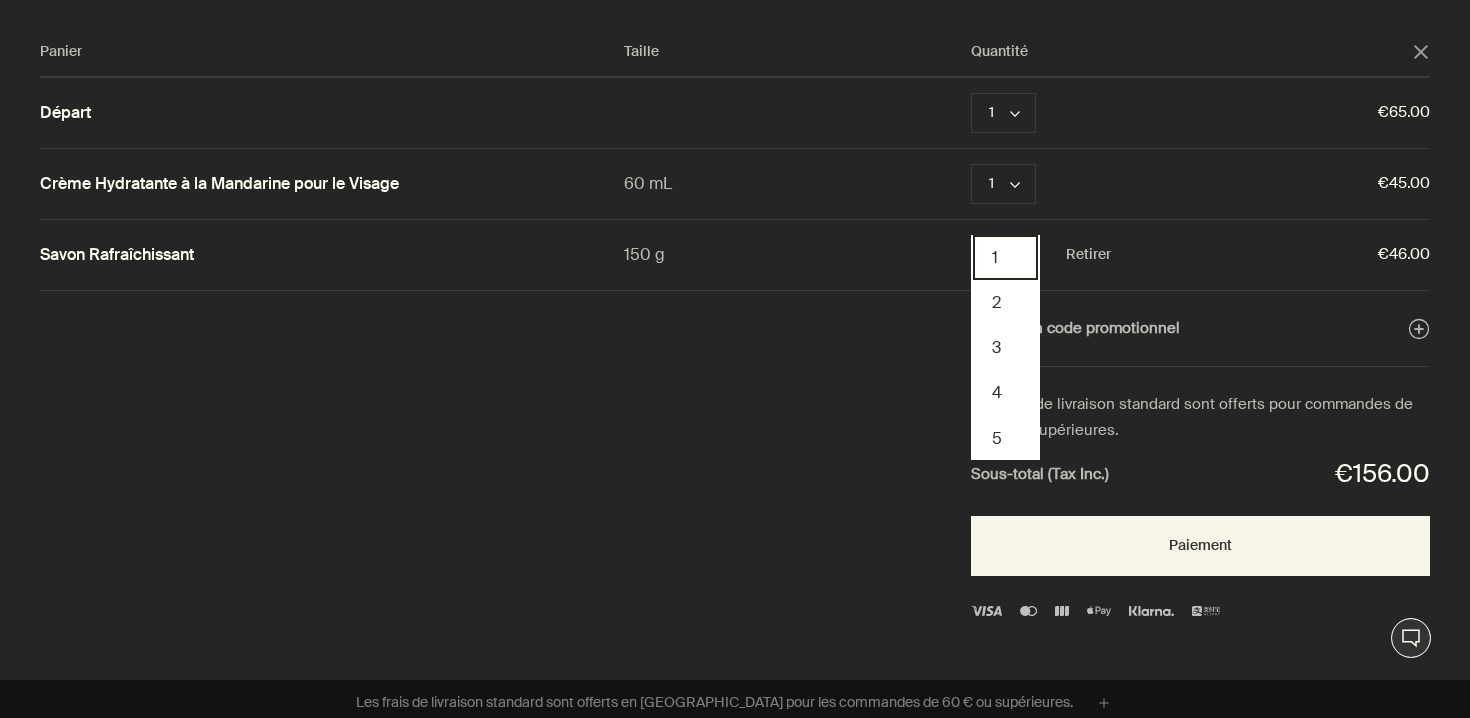 click on "1" at bounding box center (1005, 257) 